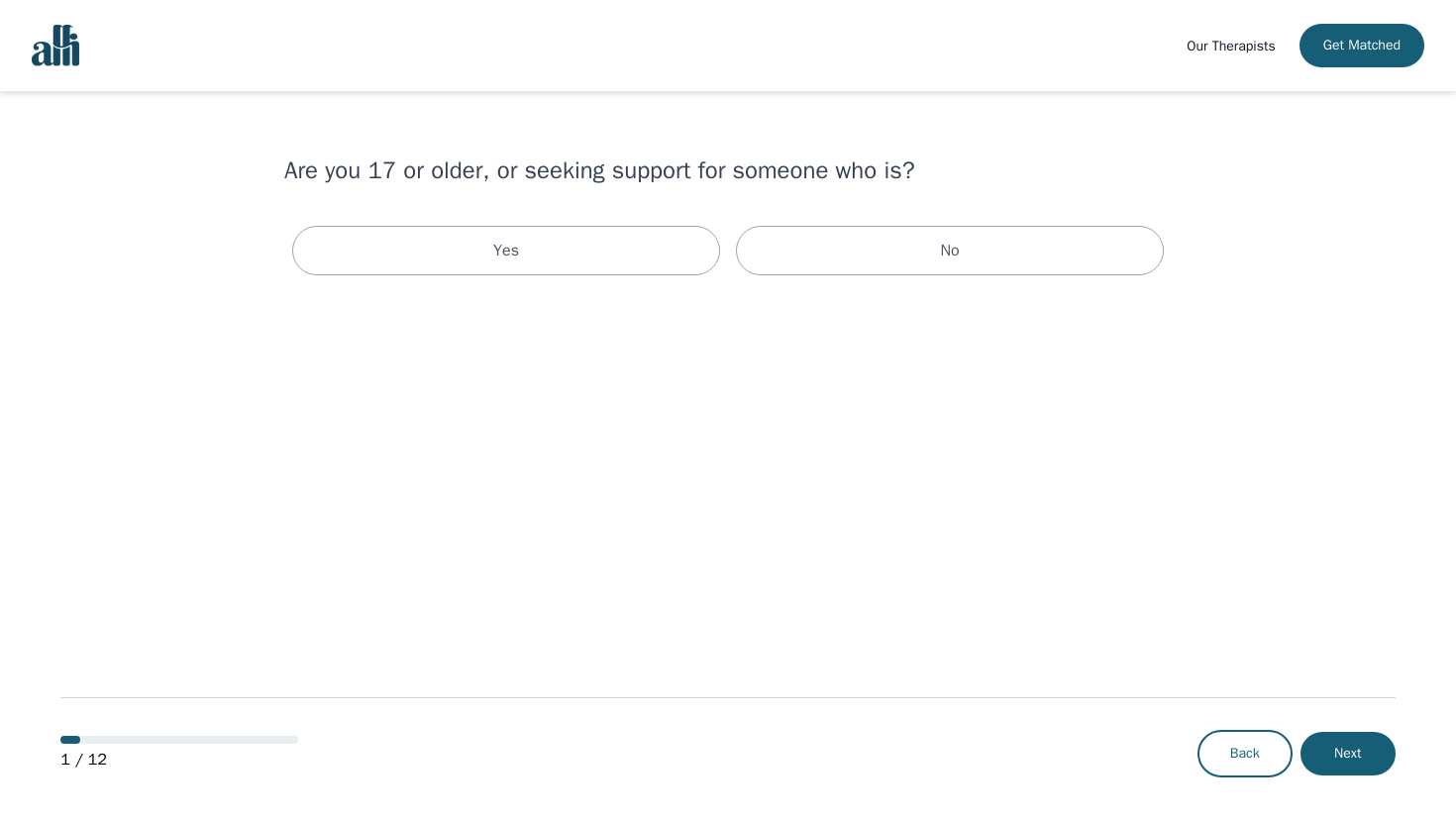 scroll, scrollTop: 0, scrollLeft: 0, axis: both 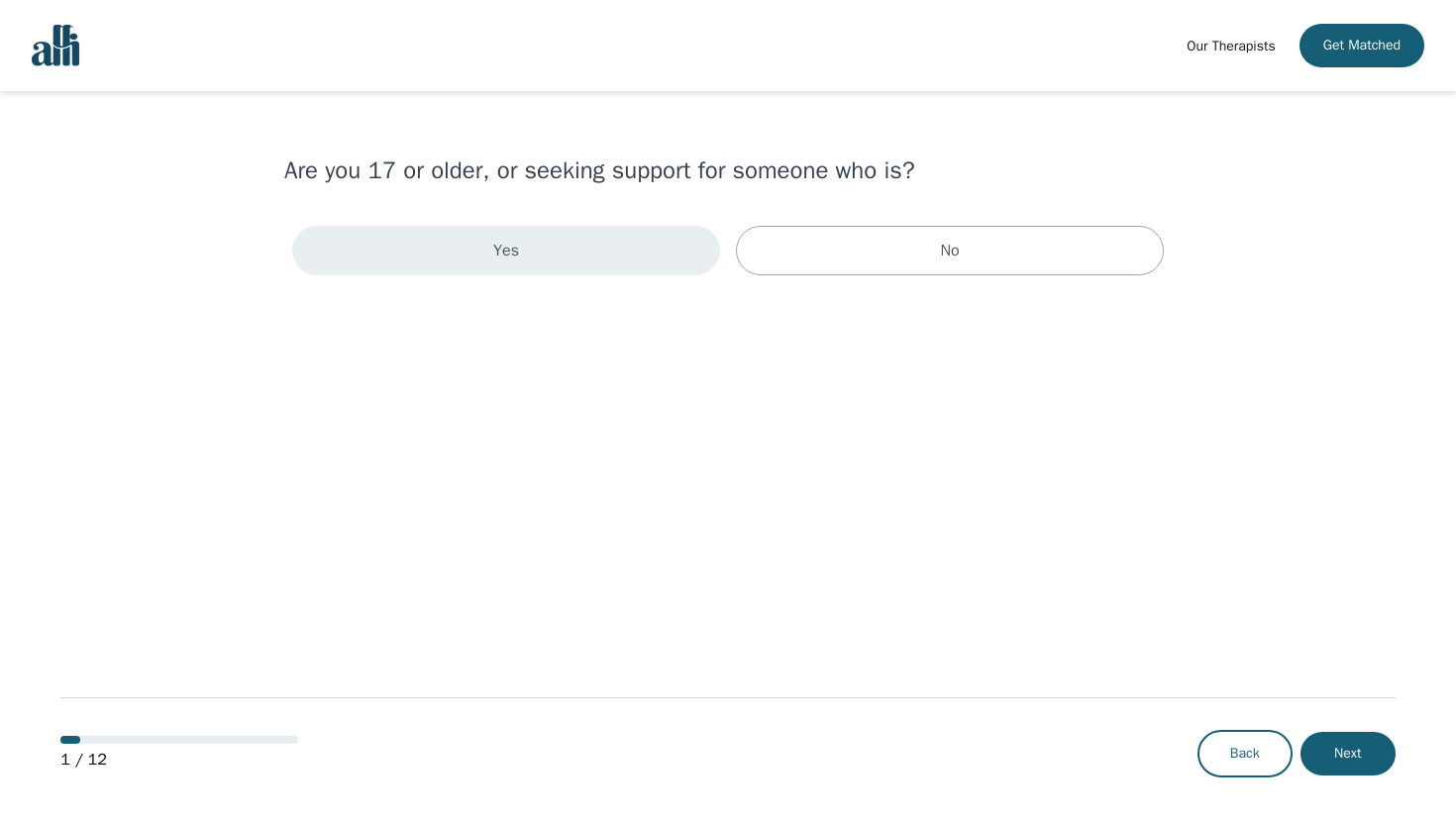 click on "Yes" at bounding box center [506, 251] 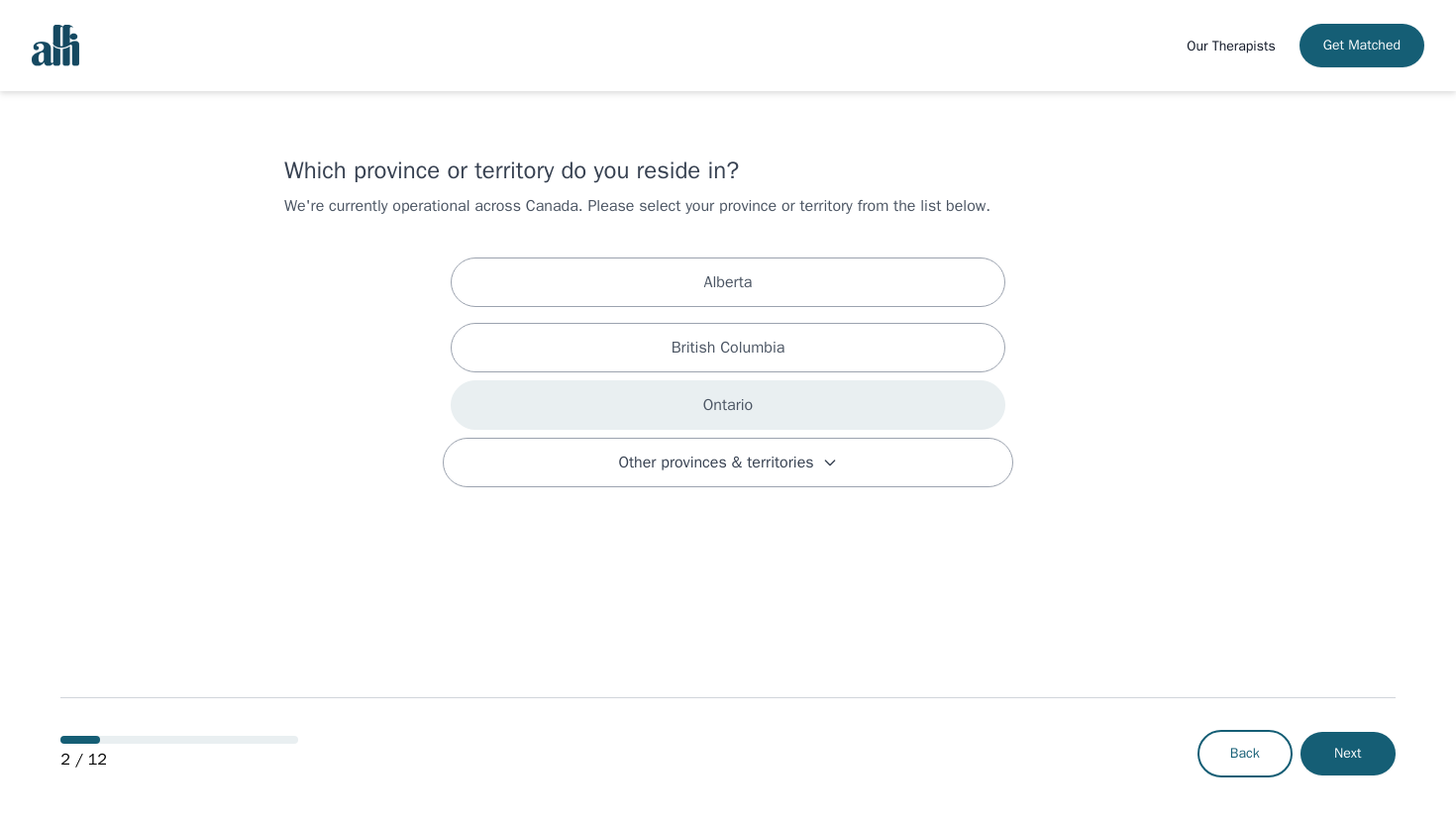 click on "Ontario" at bounding box center [728, 405] 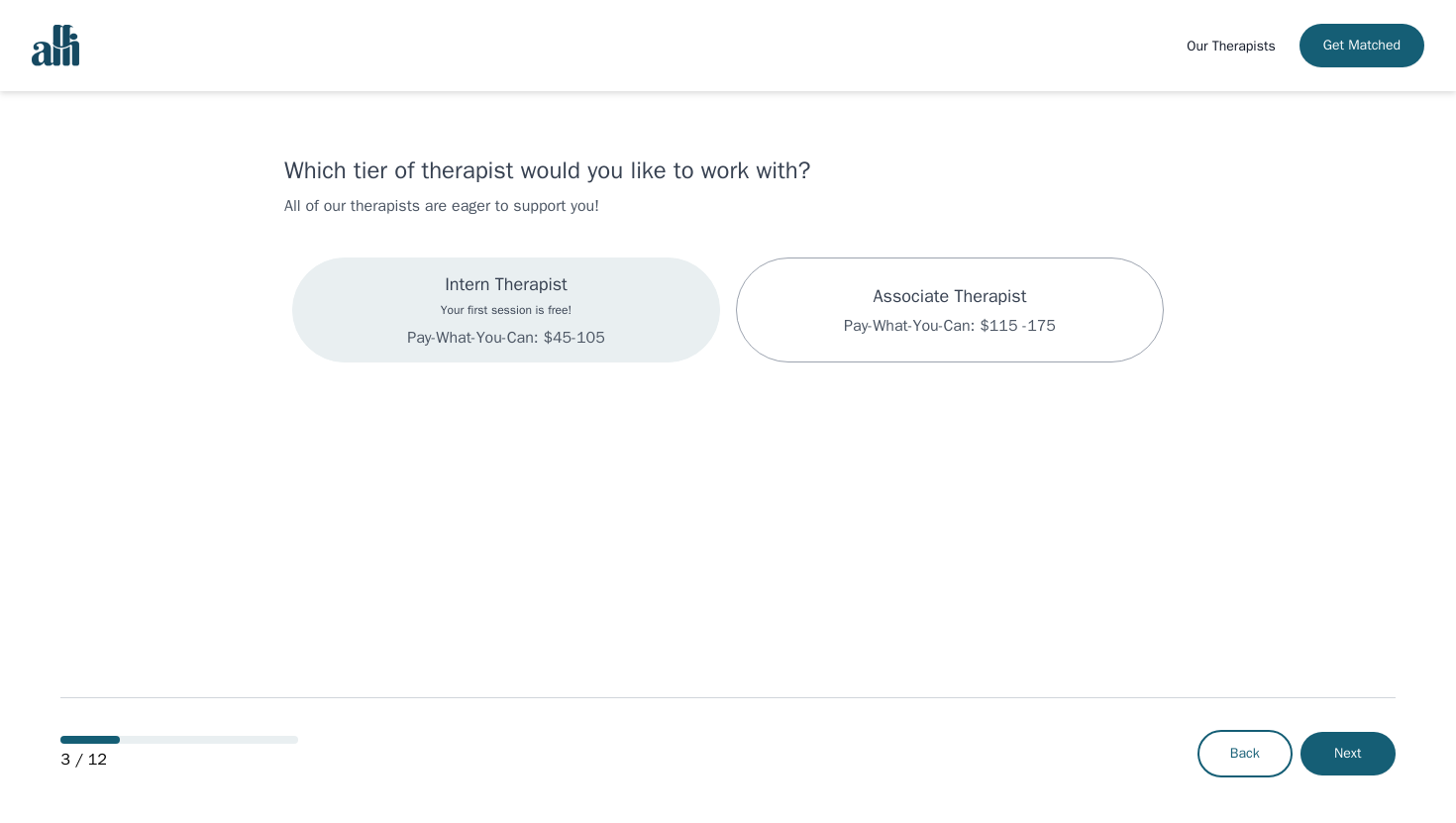 click on "Intern Therapist Your first session is free! Pay-What-You-Can: $45-105" at bounding box center (506, 310) 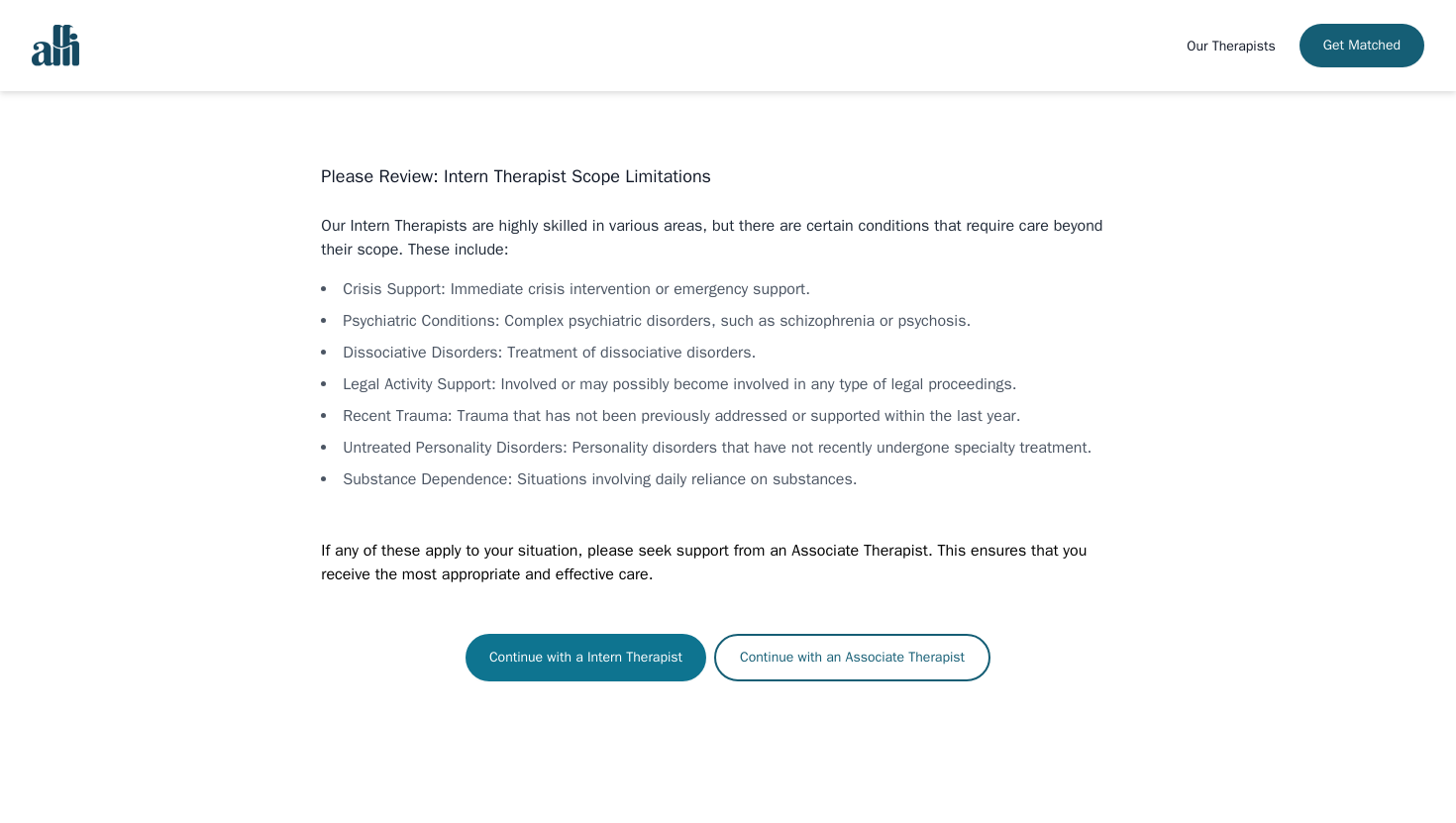 click on "Continue with a Intern Therapist" at bounding box center (585, 658) 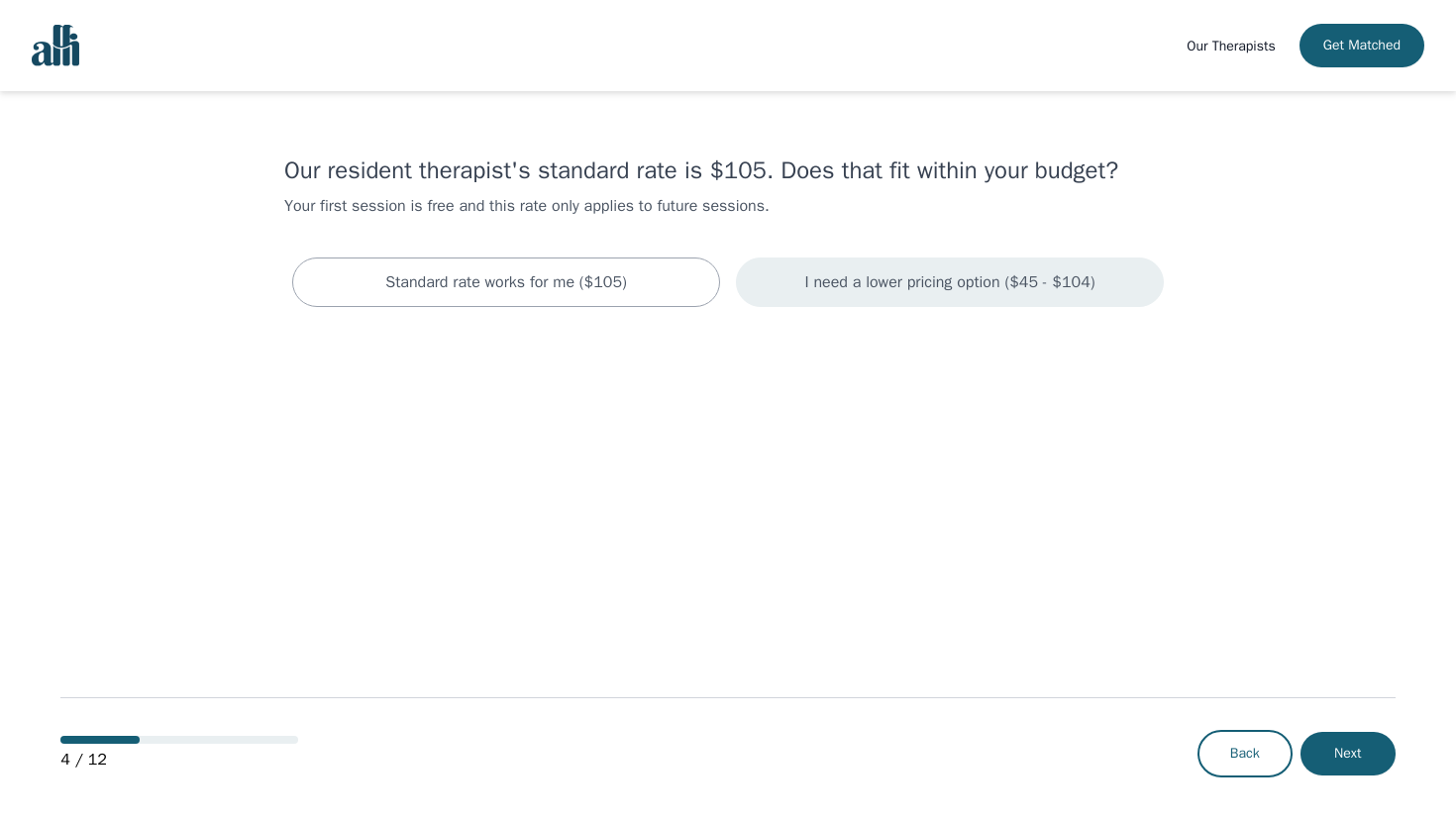 click on "I need a lower pricing option ($45 - $104)" at bounding box center (950, 282) 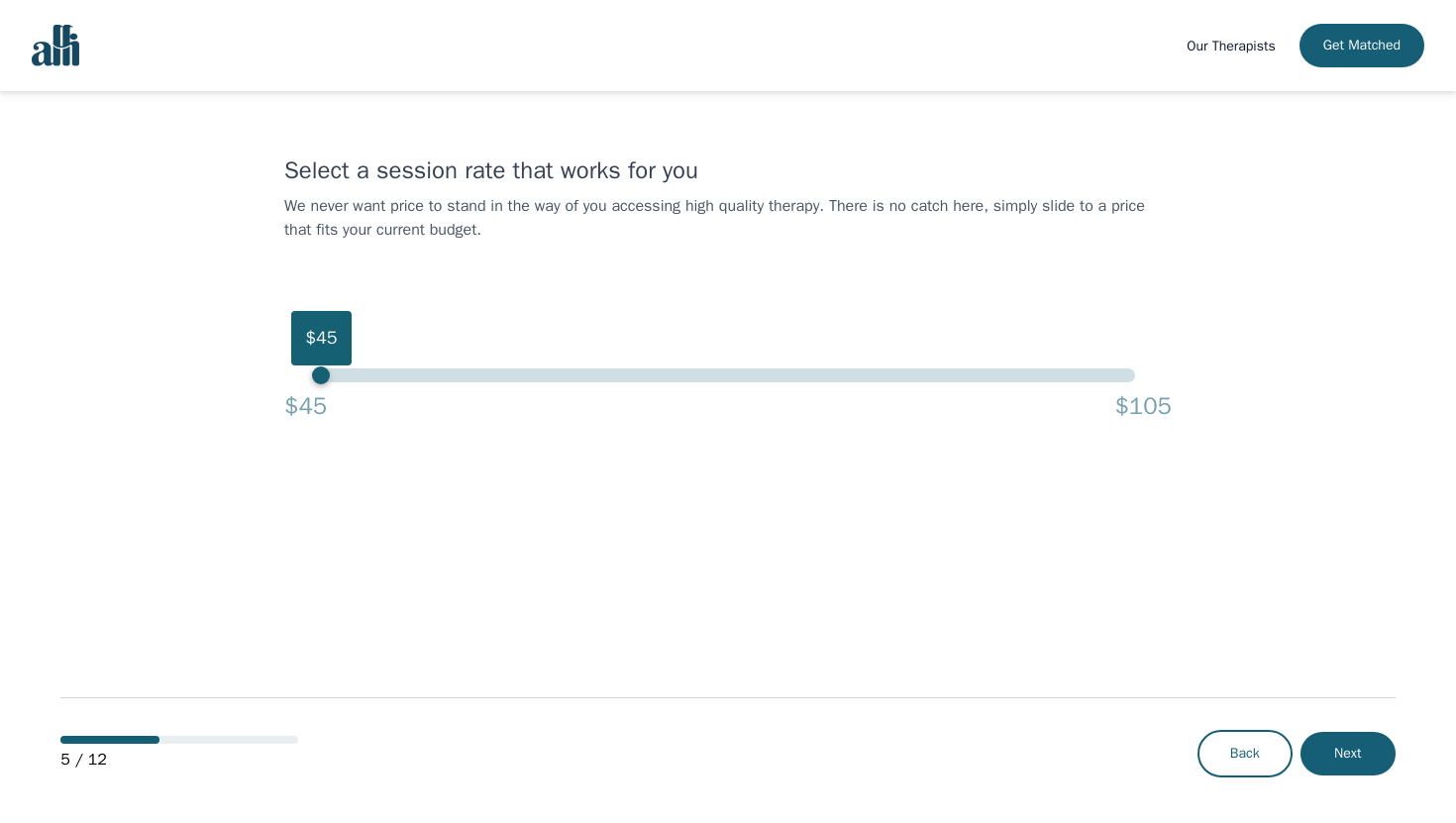 drag, startPoint x: 1132, startPoint y: 378, endPoint x: 297, endPoint y: 371, distance: 835.02934 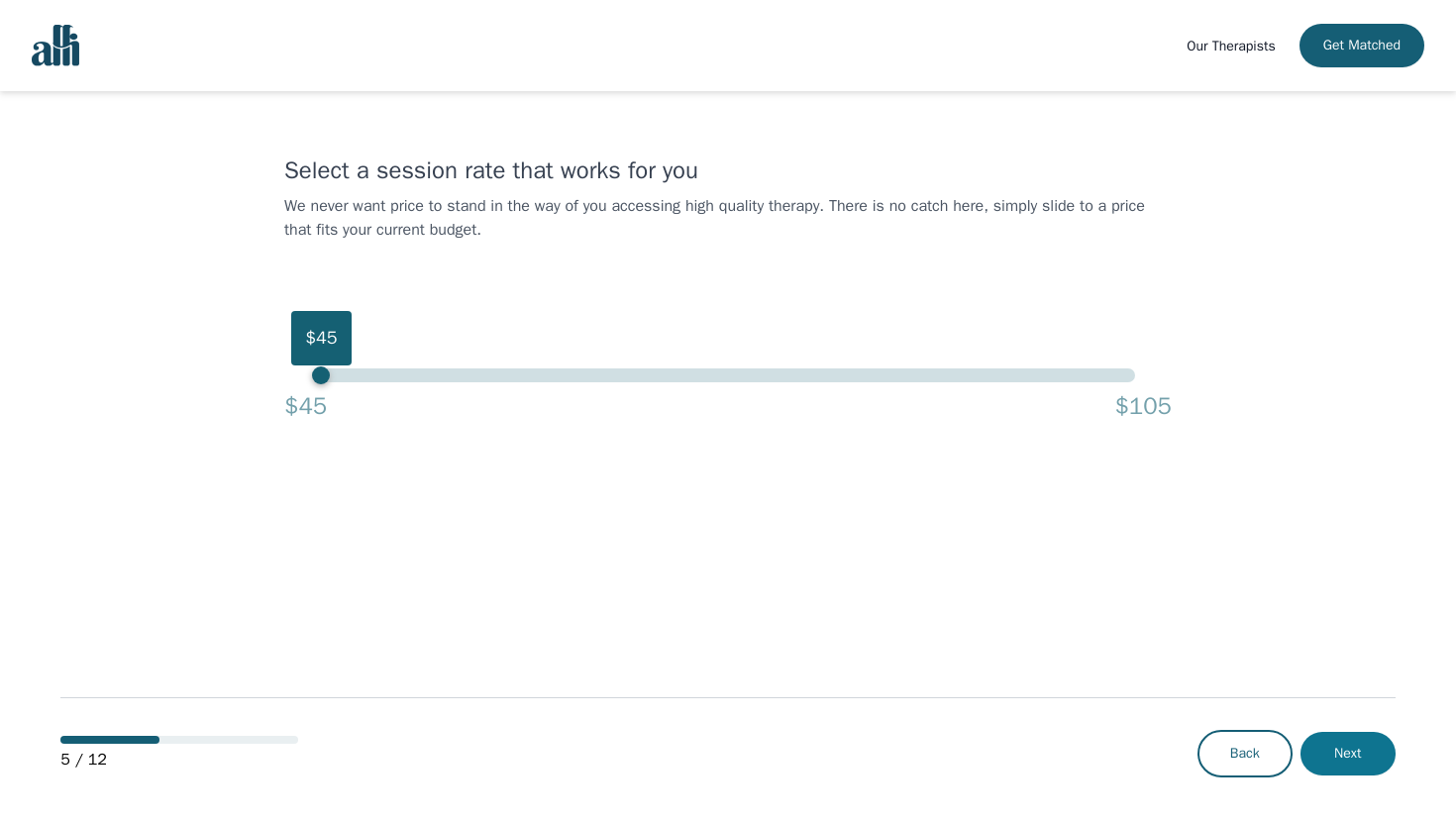 click on "Next" at bounding box center (1348, 754) 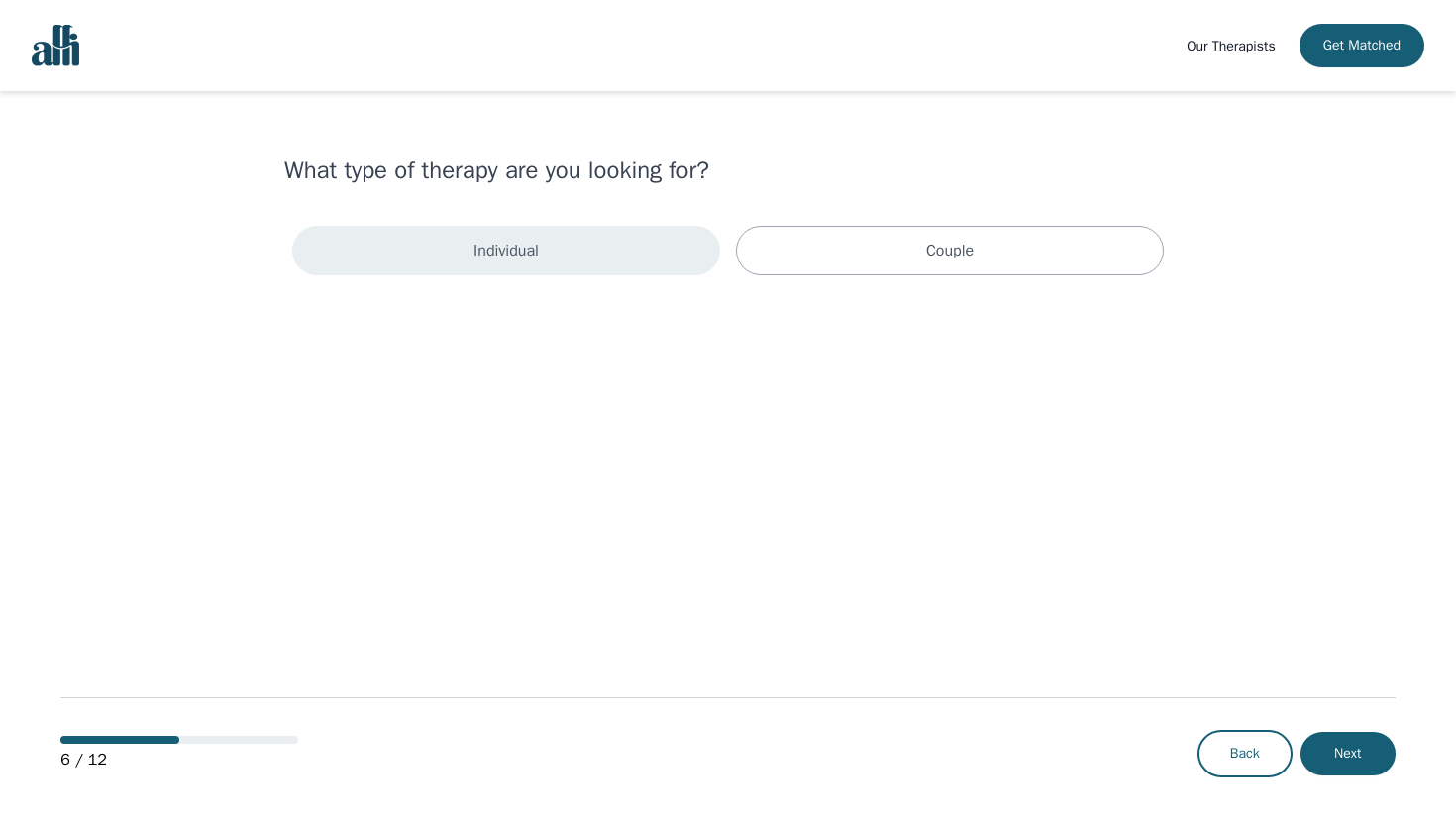 click on "Individual" at bounding box center (506, 251) 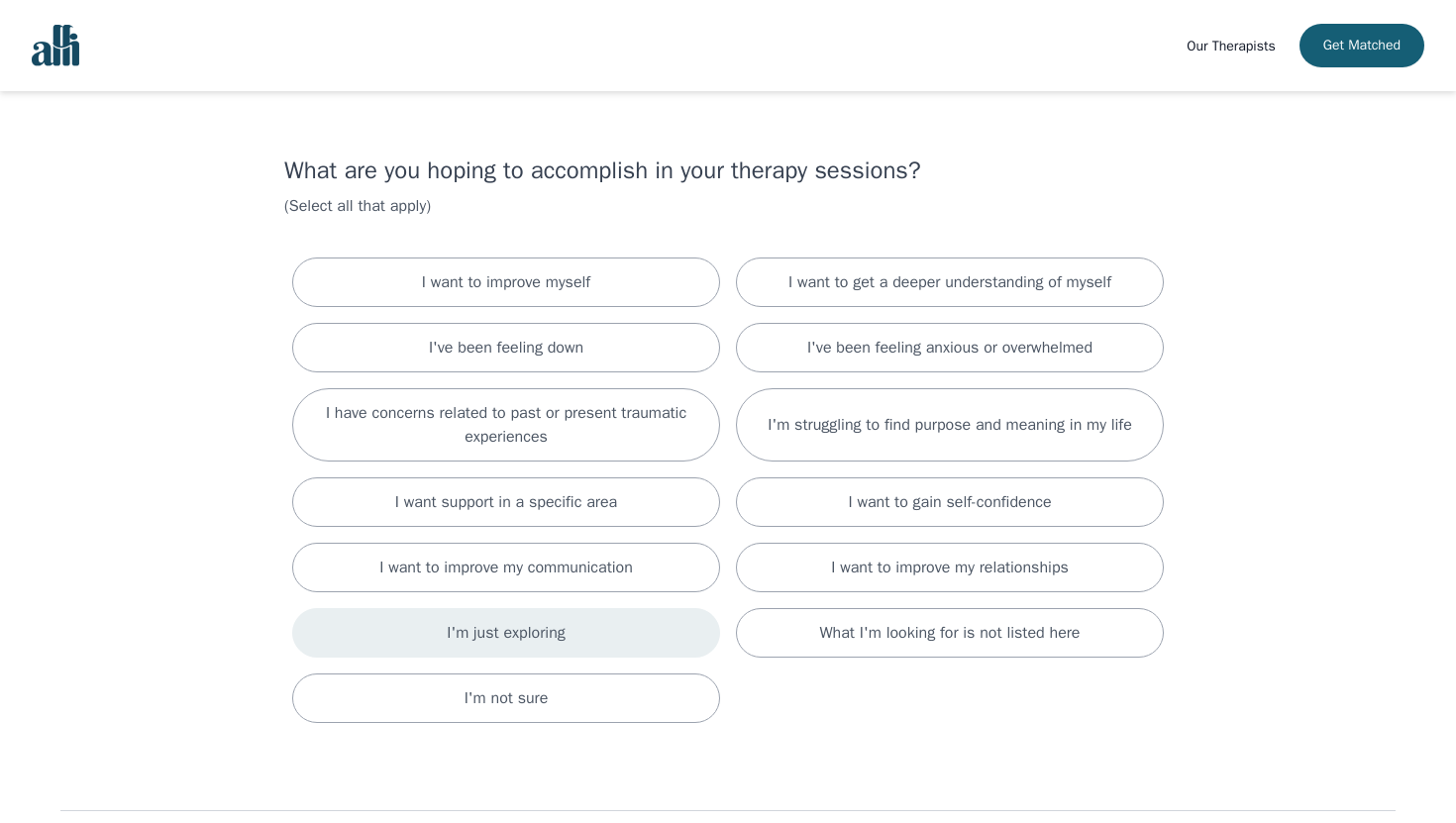 scroll, scrollTop: 115, scrollLeft: 0, axis: vertical 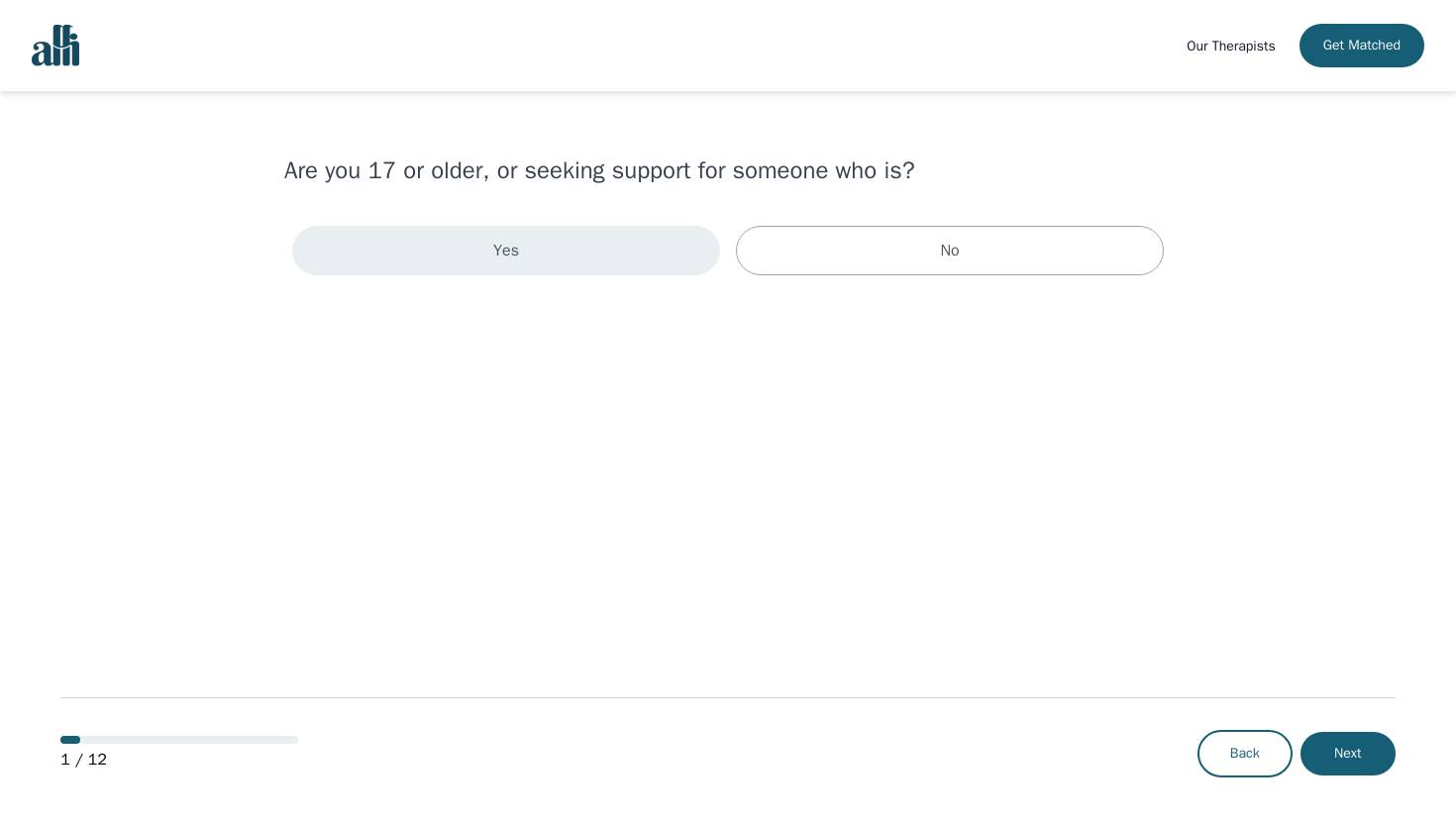 click on "Yes" at bounding box center [506, 251] 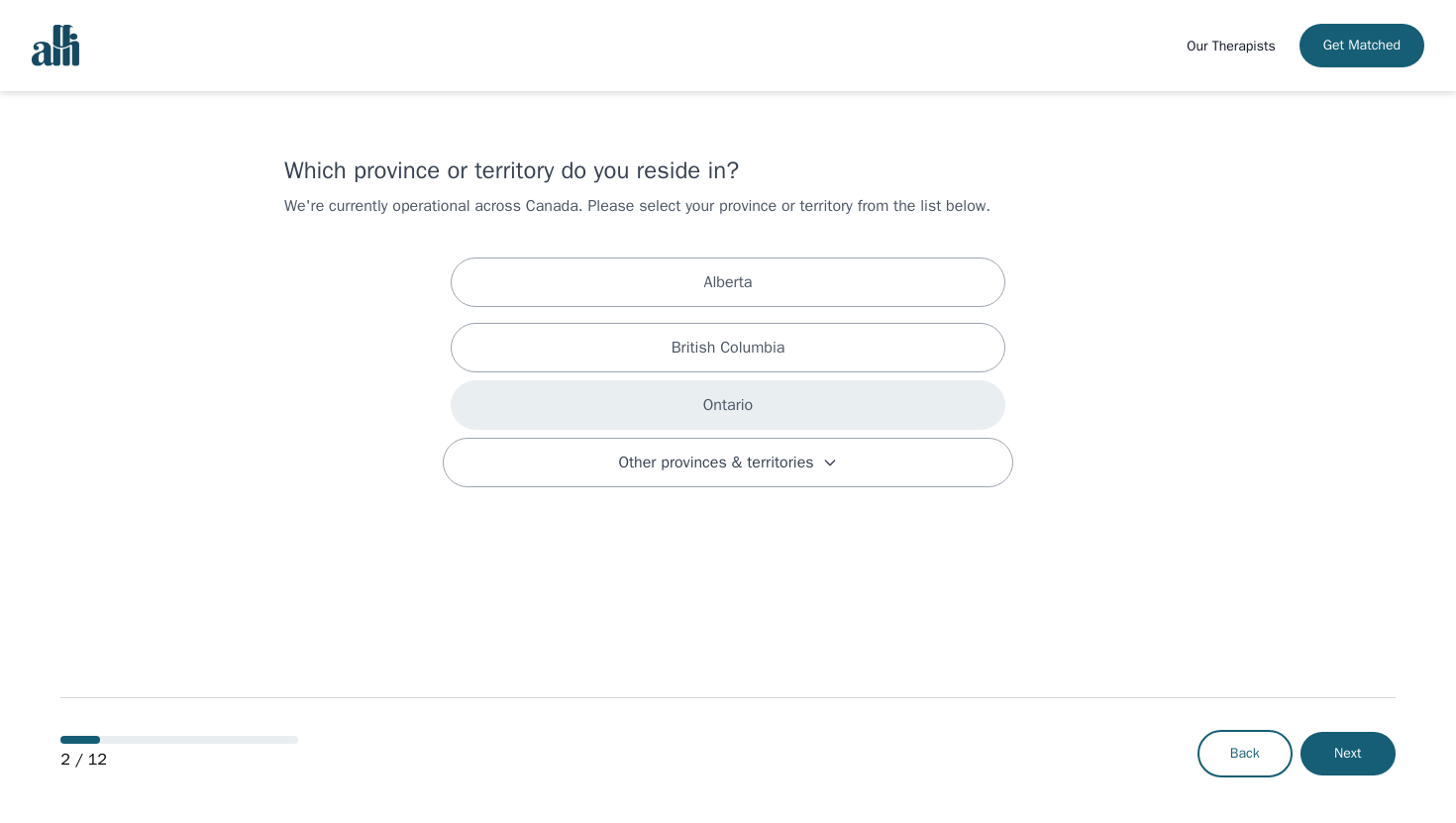 click on "Ontario" at bounding box center (728, 405) 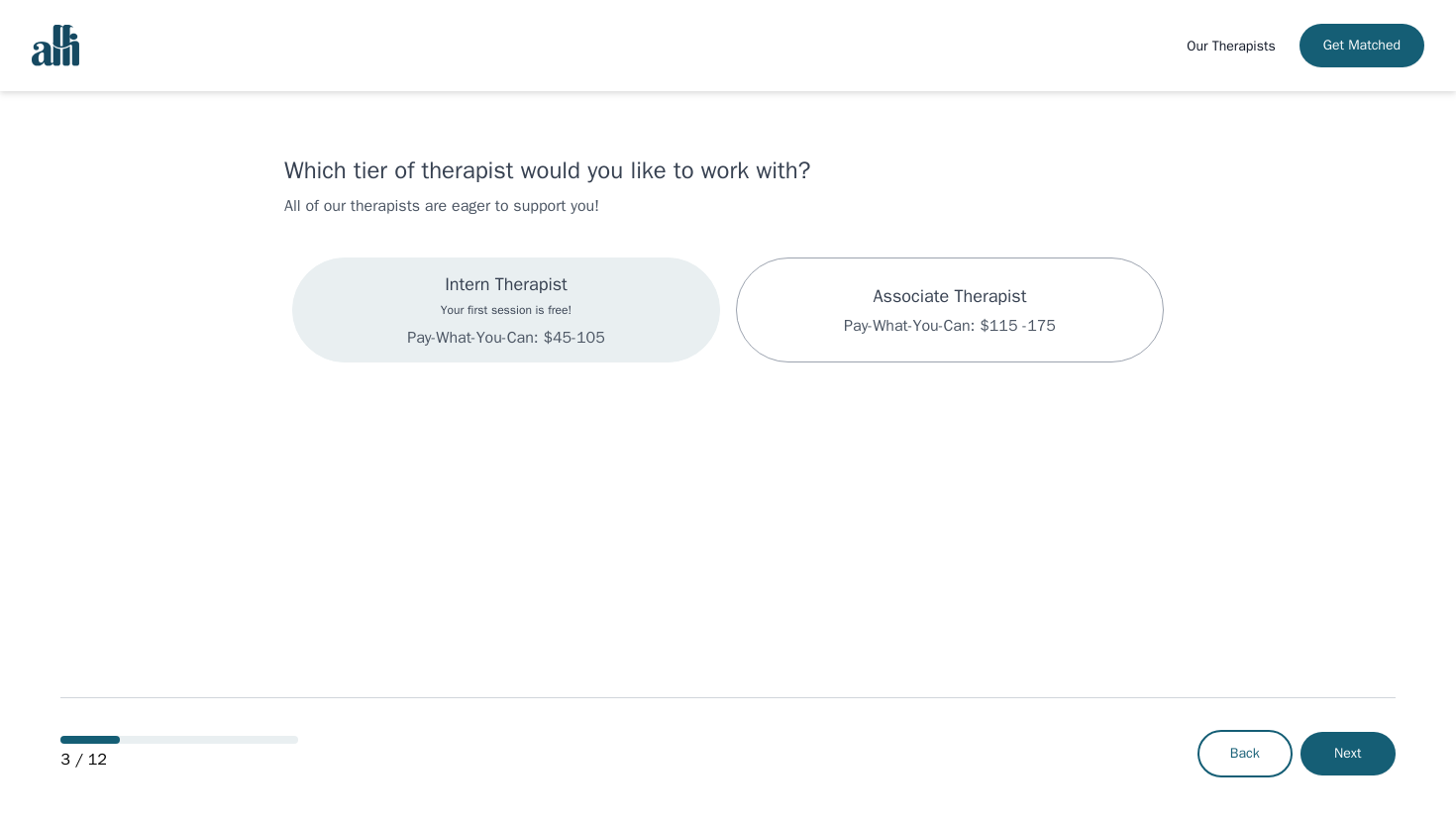 click on "Your first session is free!" at bounding box center (505, 310) 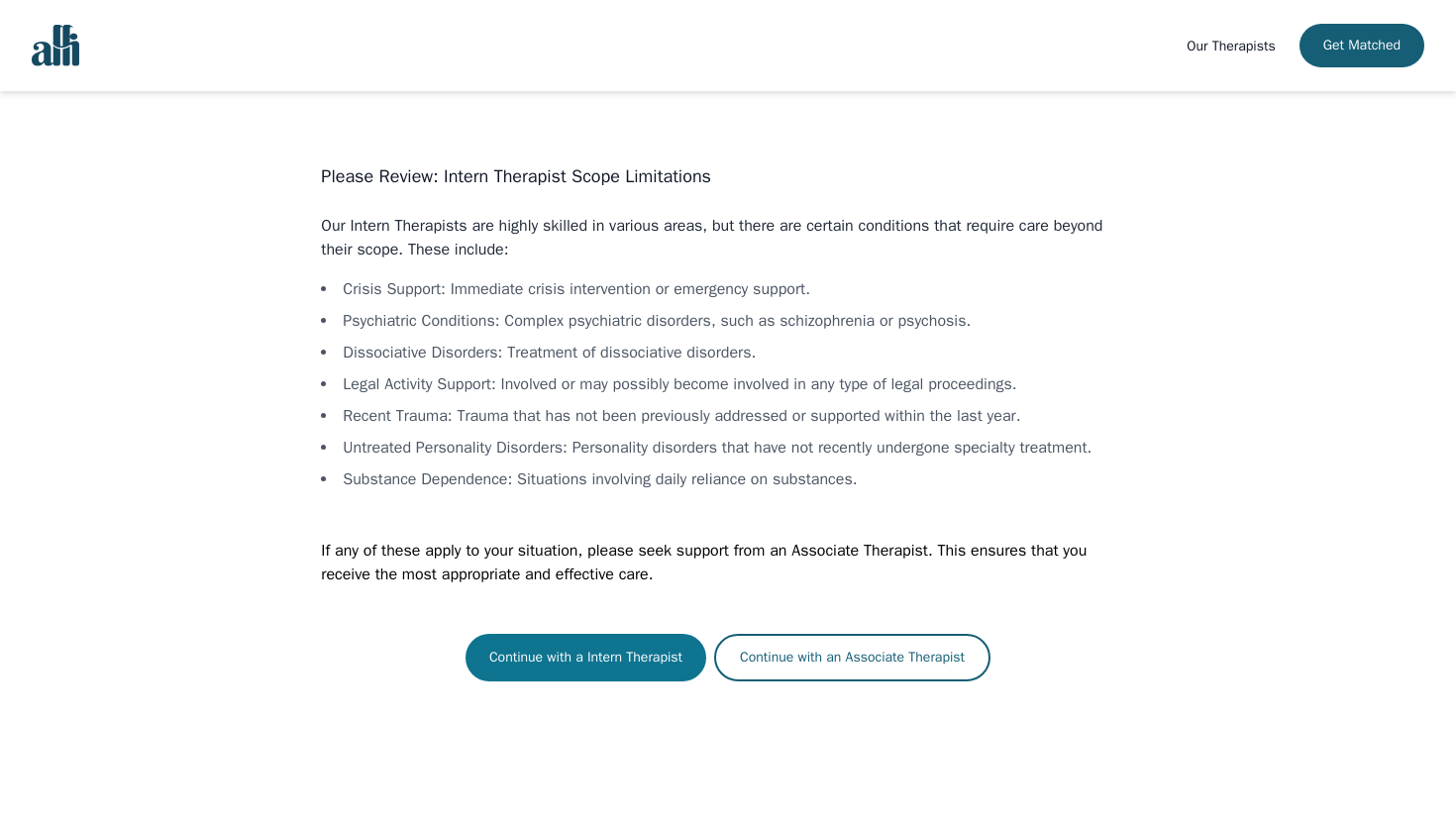 click on "Continue with a Intern Therapist" at bounding box center [585, 658] 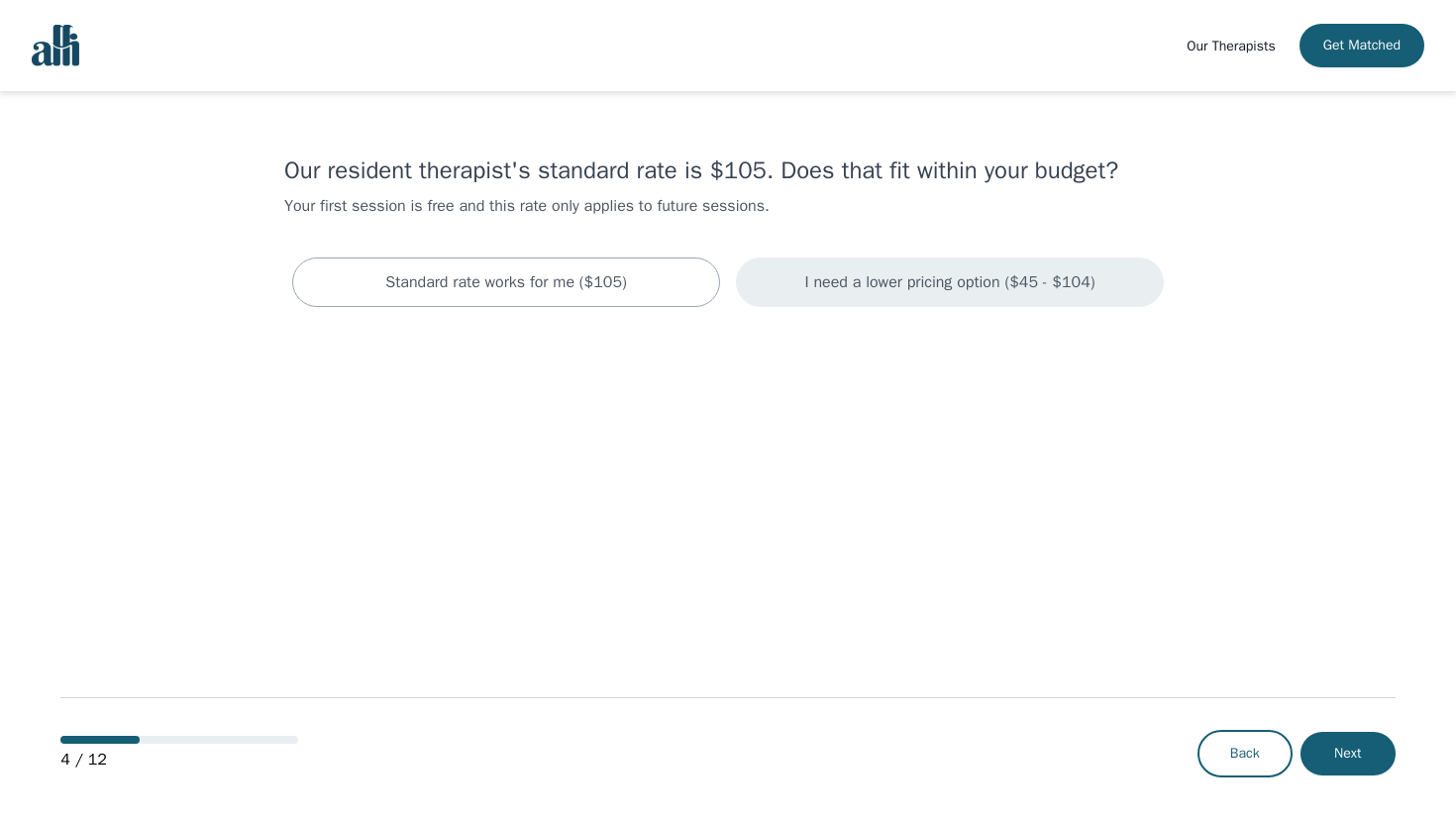 click on "I need a lower pricing option ($45 - $104)" at bounding box center (949, 282) 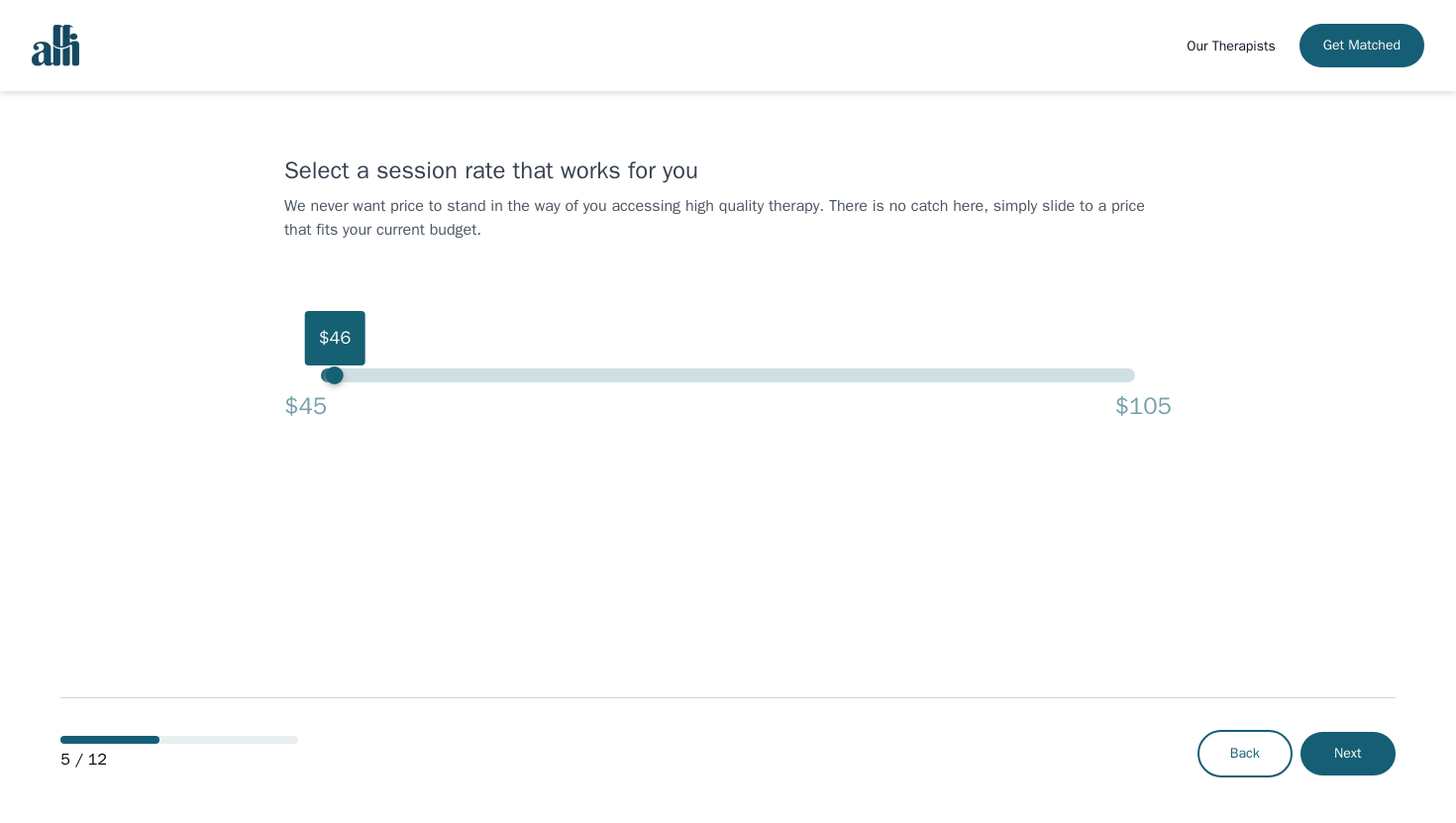 drag, startPoint x: 1138, startPoint y: 378, endPoint x: 299, endPoint y: 343, distance: 839.7297 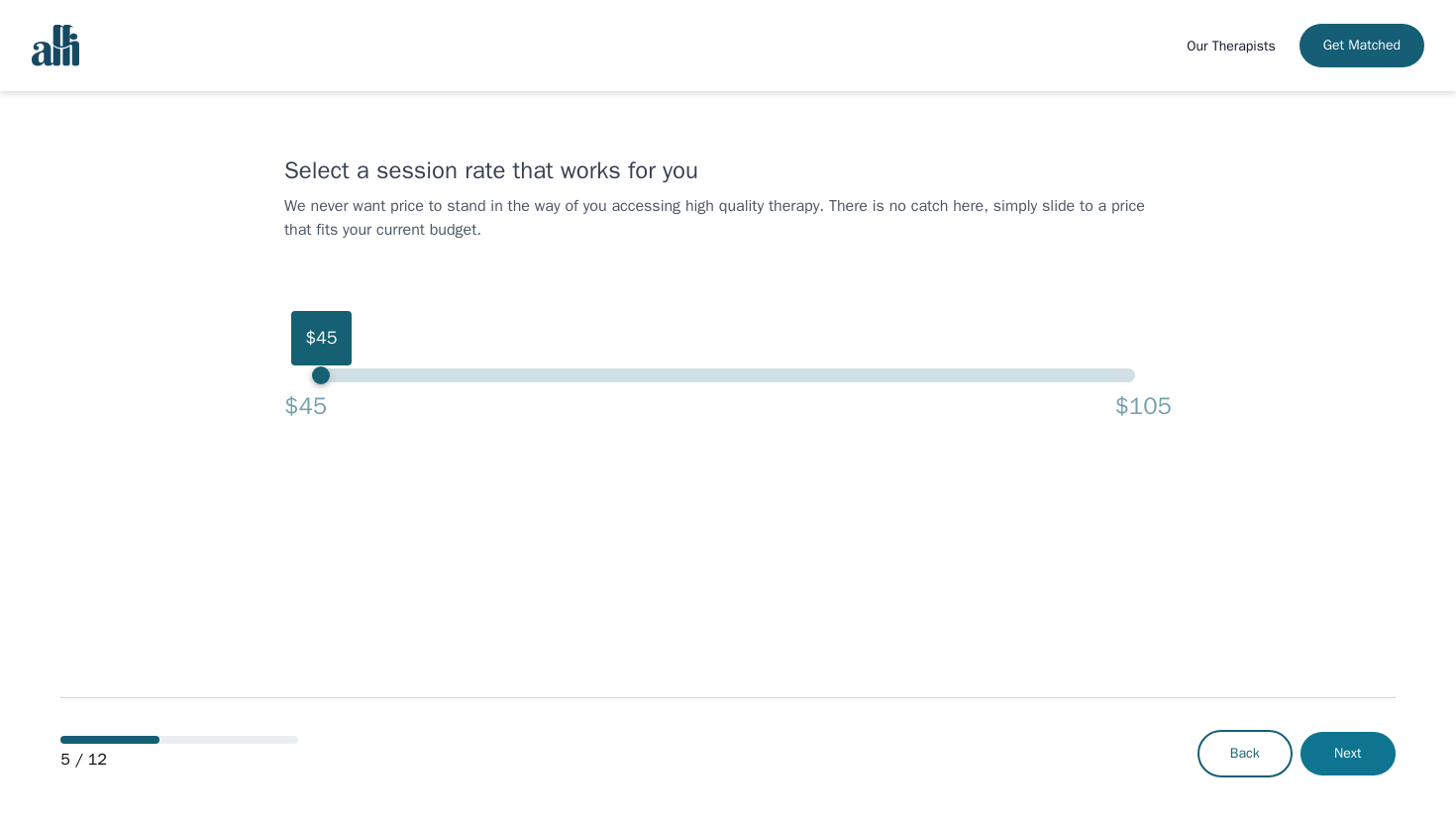click on "Next" at bounding box center (1348, 754) 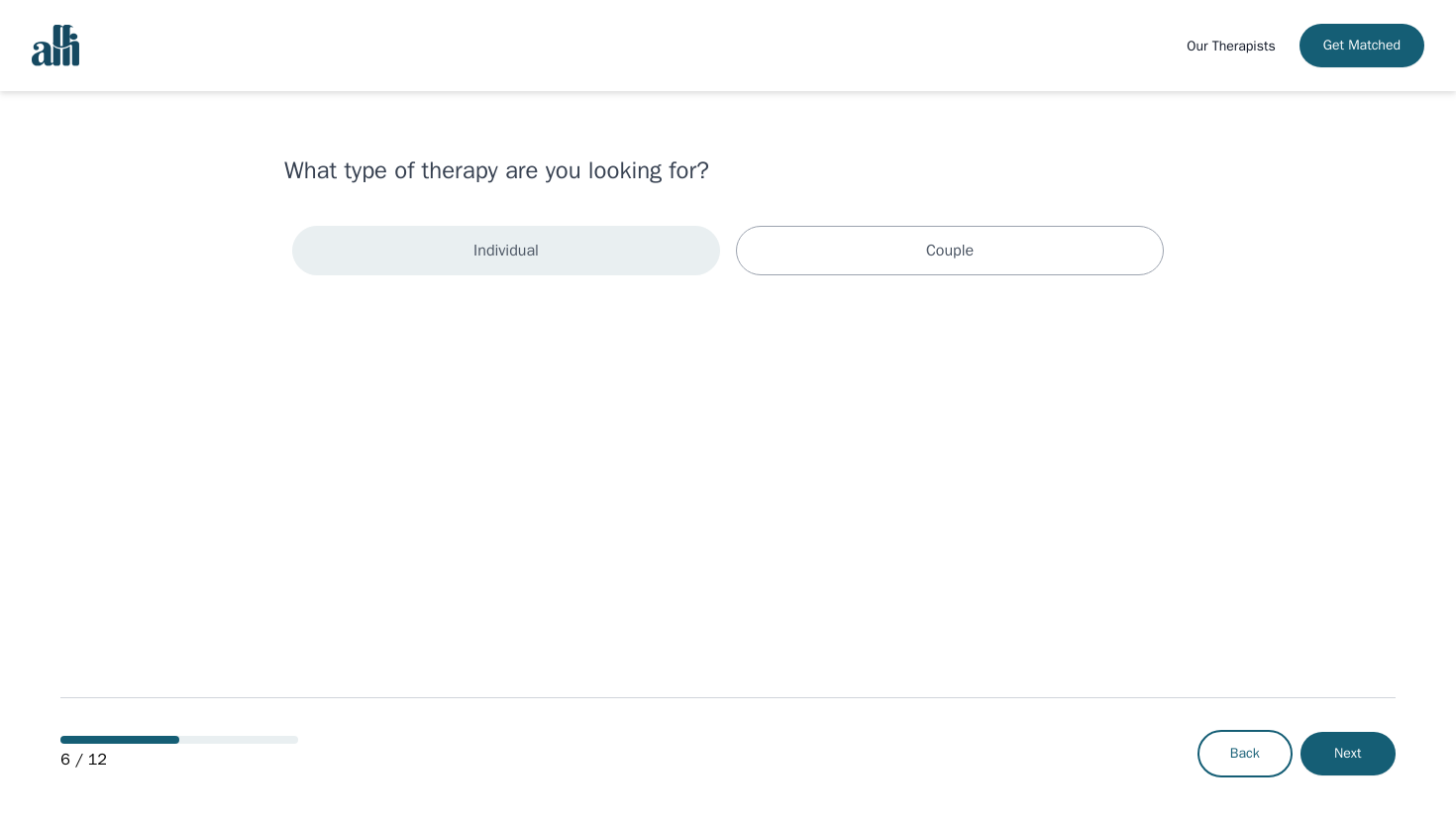 click on "Individual" at bounding box center (506, 251) 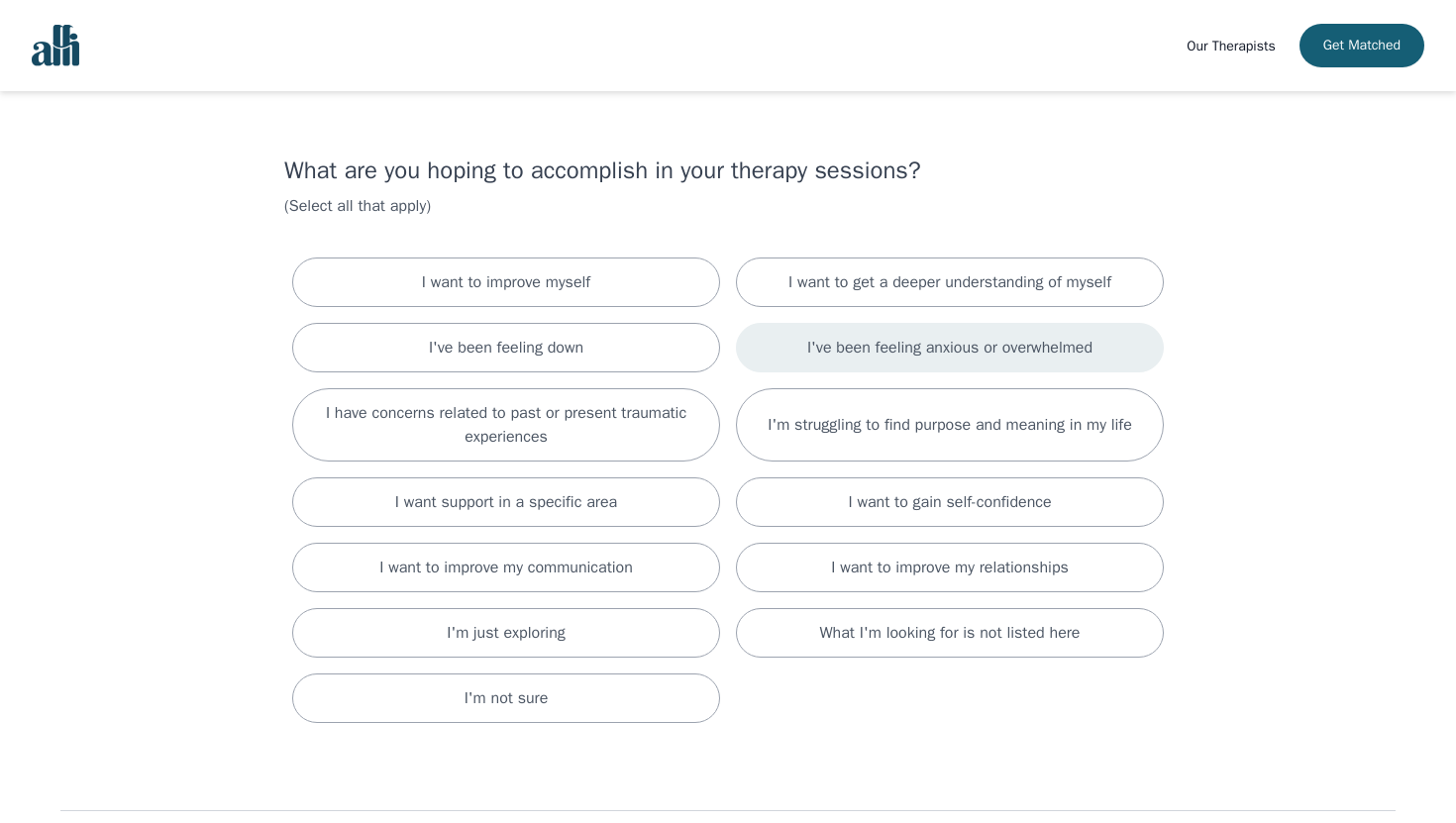 click on "I've been feeling anxious or overwhelmed" at bounding box center (950, 348) 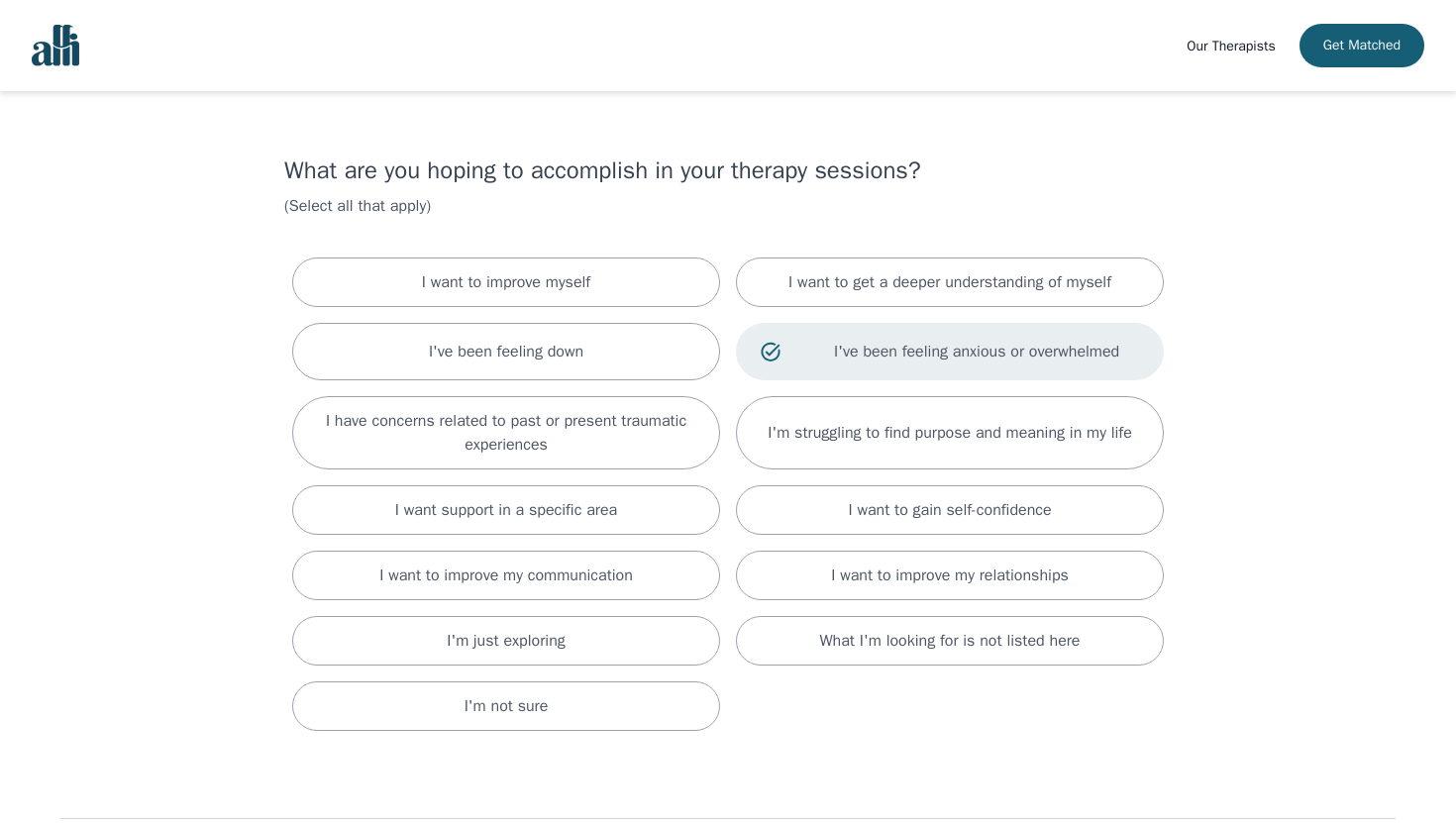 scroll, scrollTop: 123, scrollLeft: 0, axis: vertical 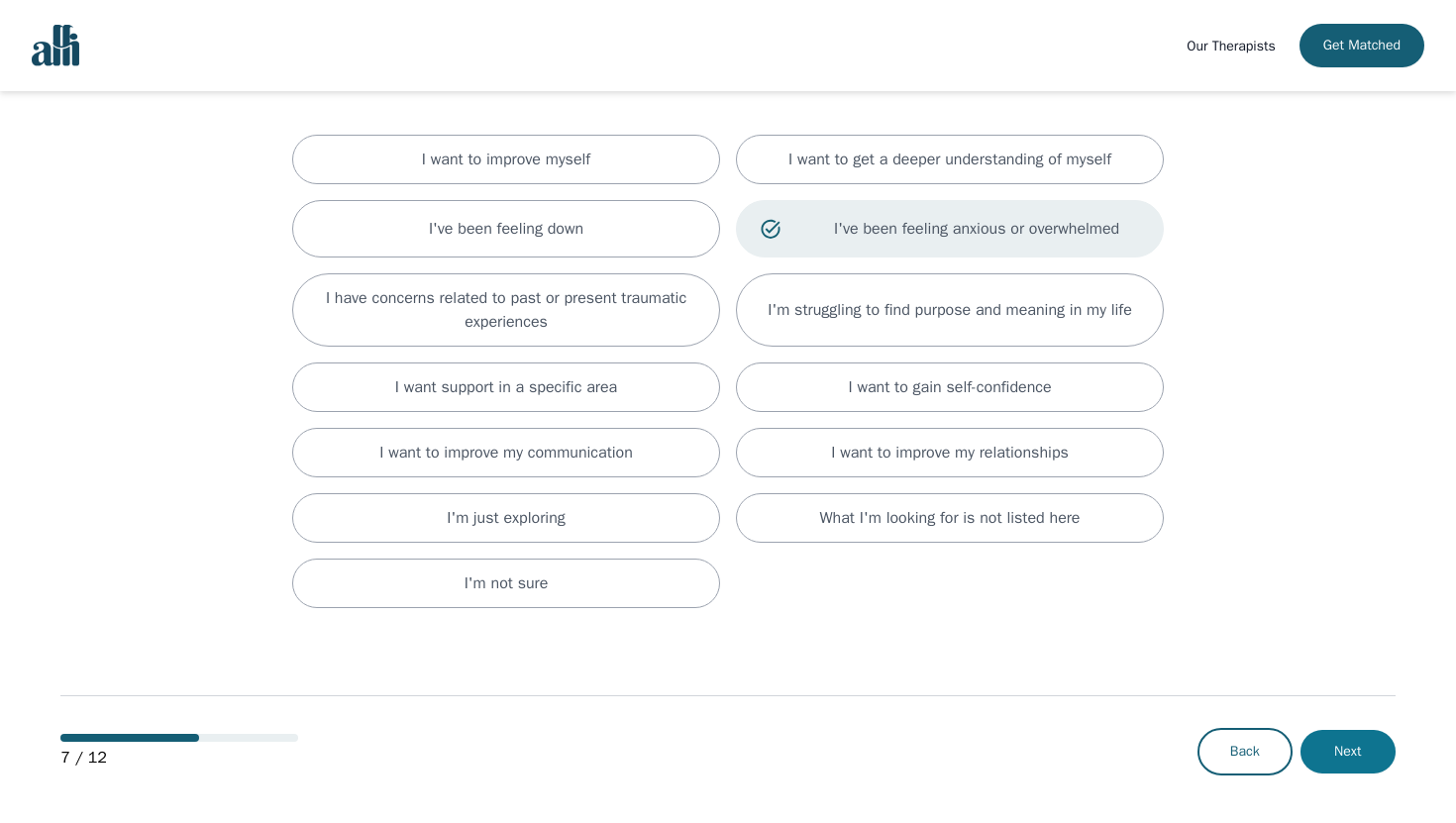click on "Next" at bounding box center [1348, 752] 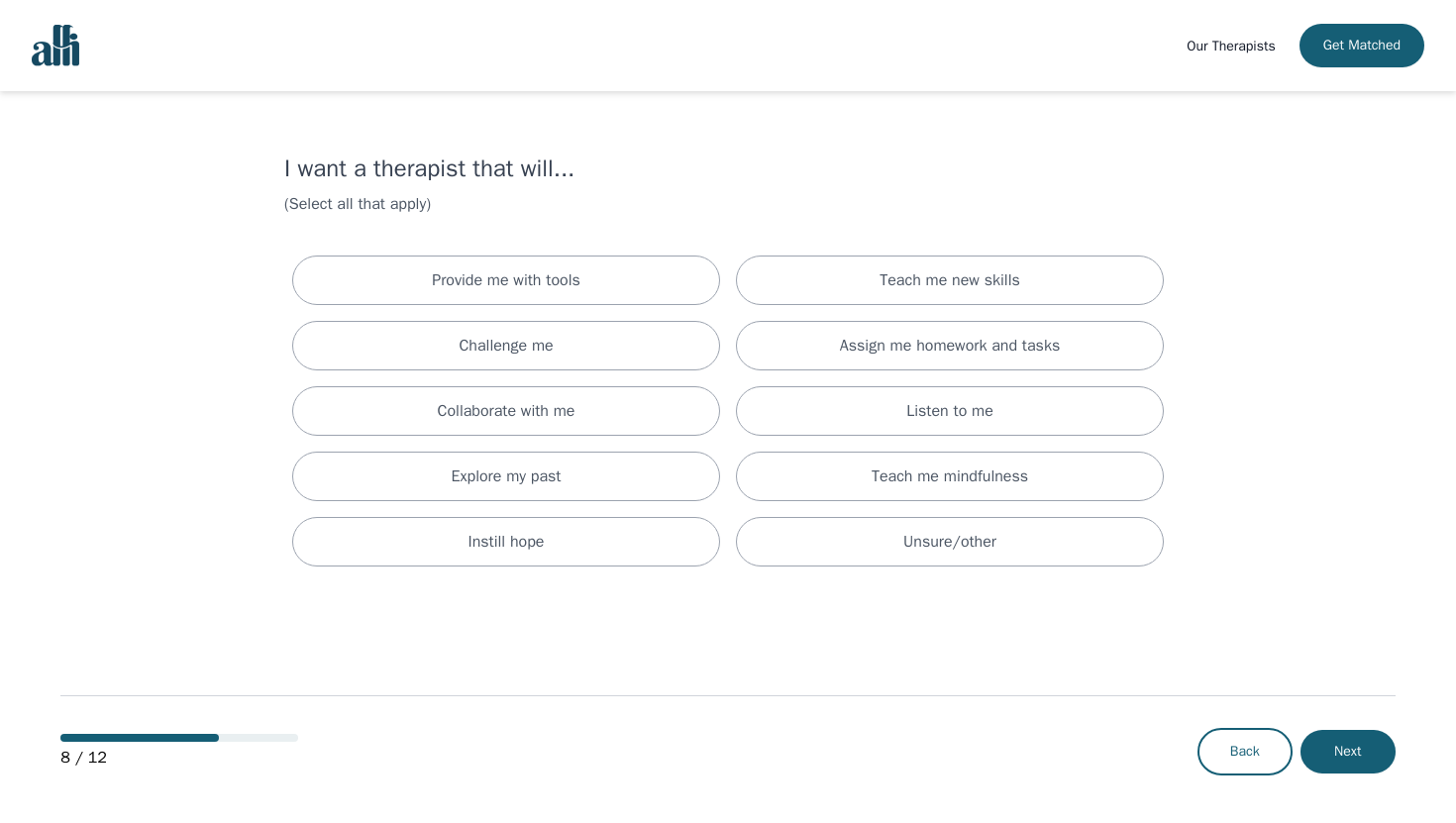 scroll, scrollTop: 0, scrollLeft: 0, axis: both 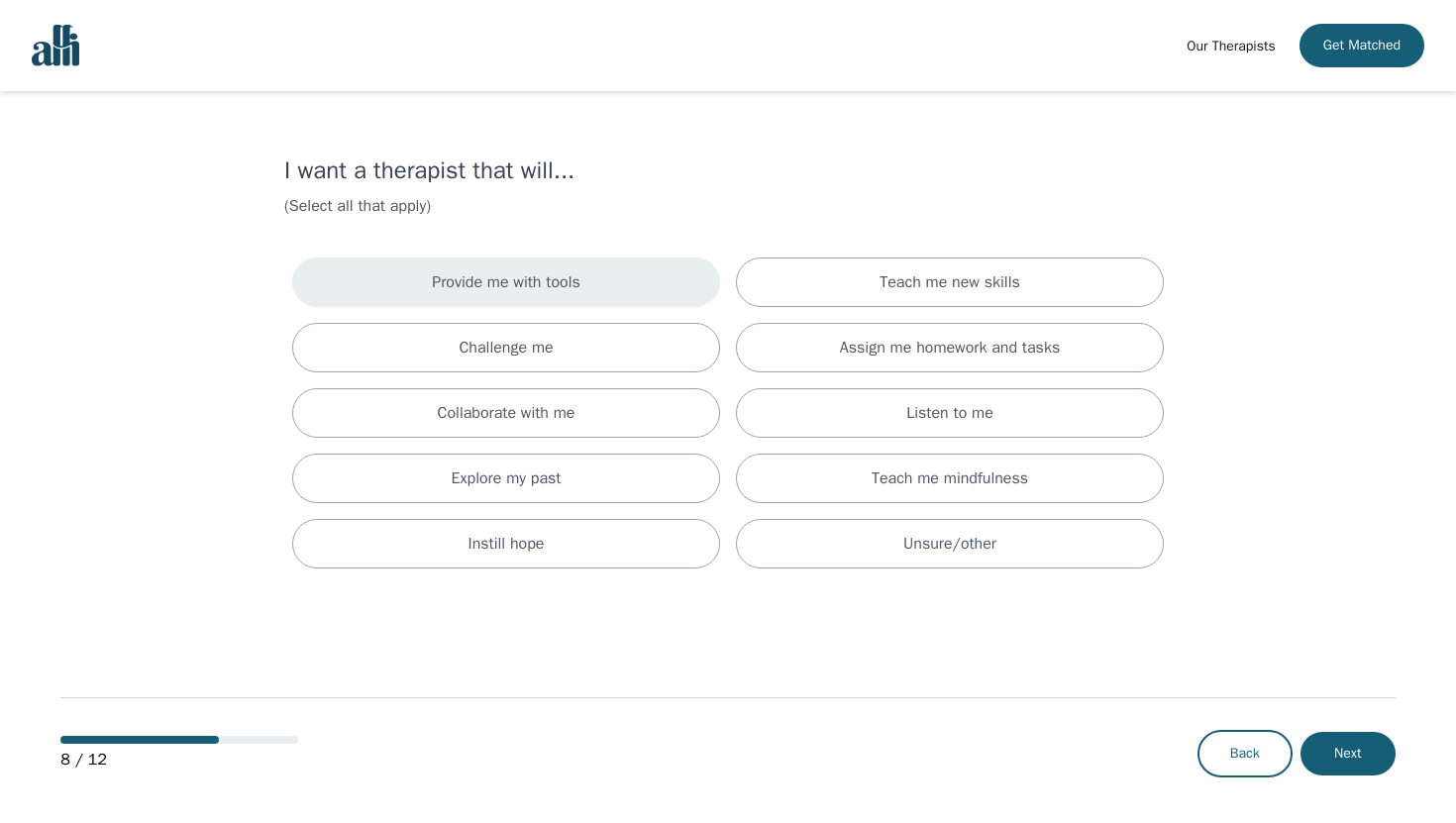 click on "Provide me with tools" at bounding box center (506, 282) 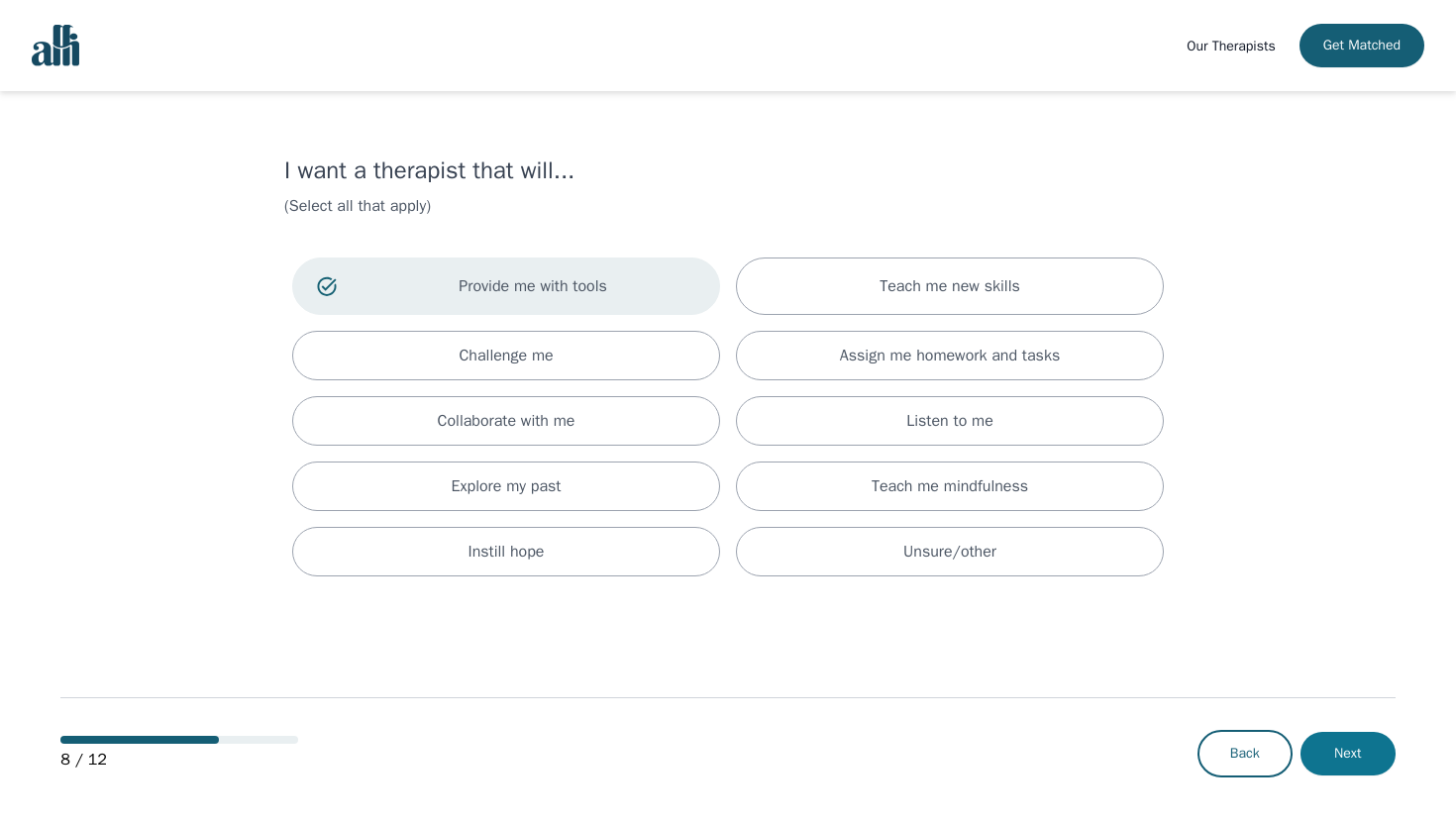 click on "Next" at bounding box center (1348, 754) 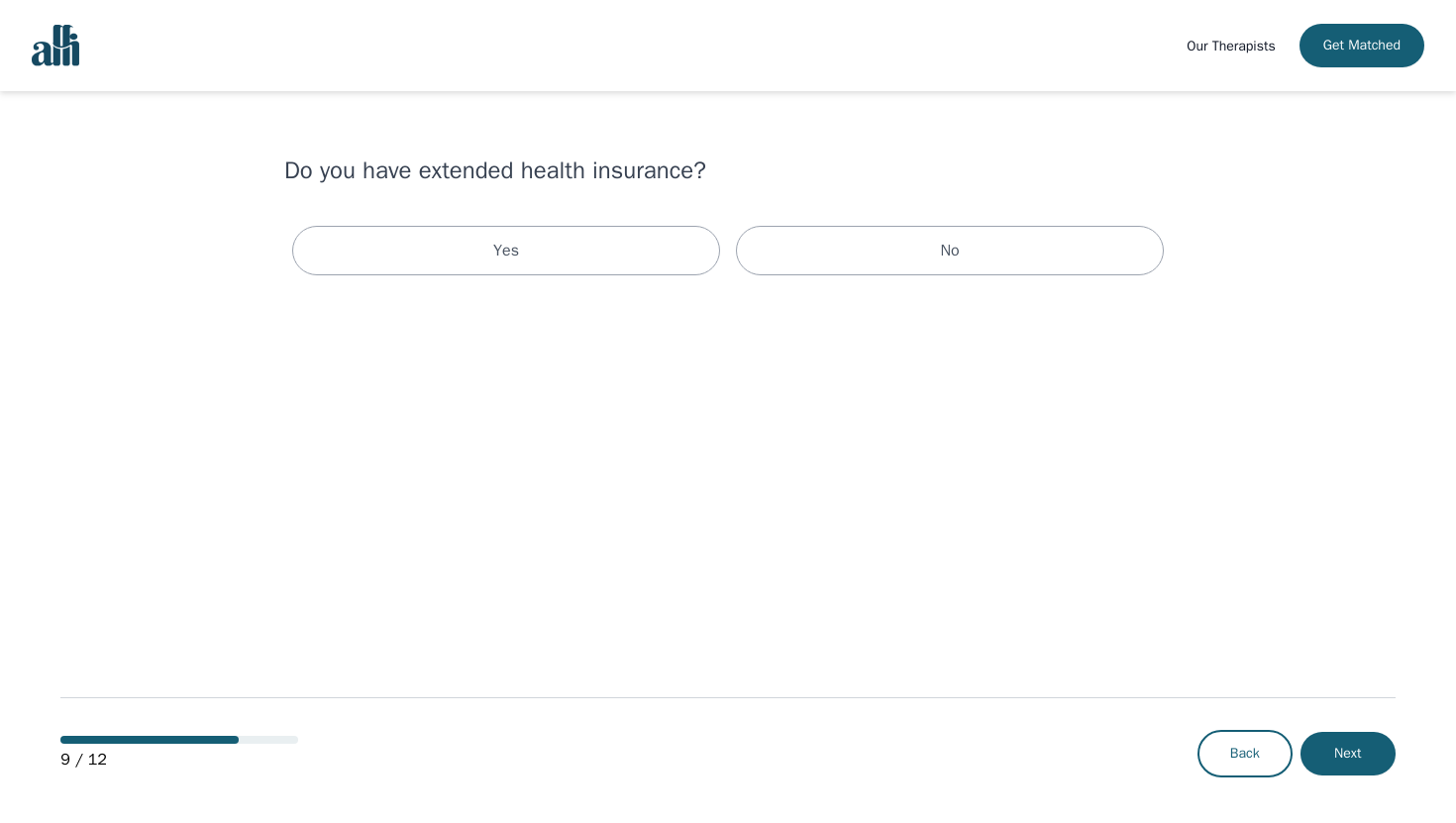 click on "Yes No" at bounding box center [728, 251] 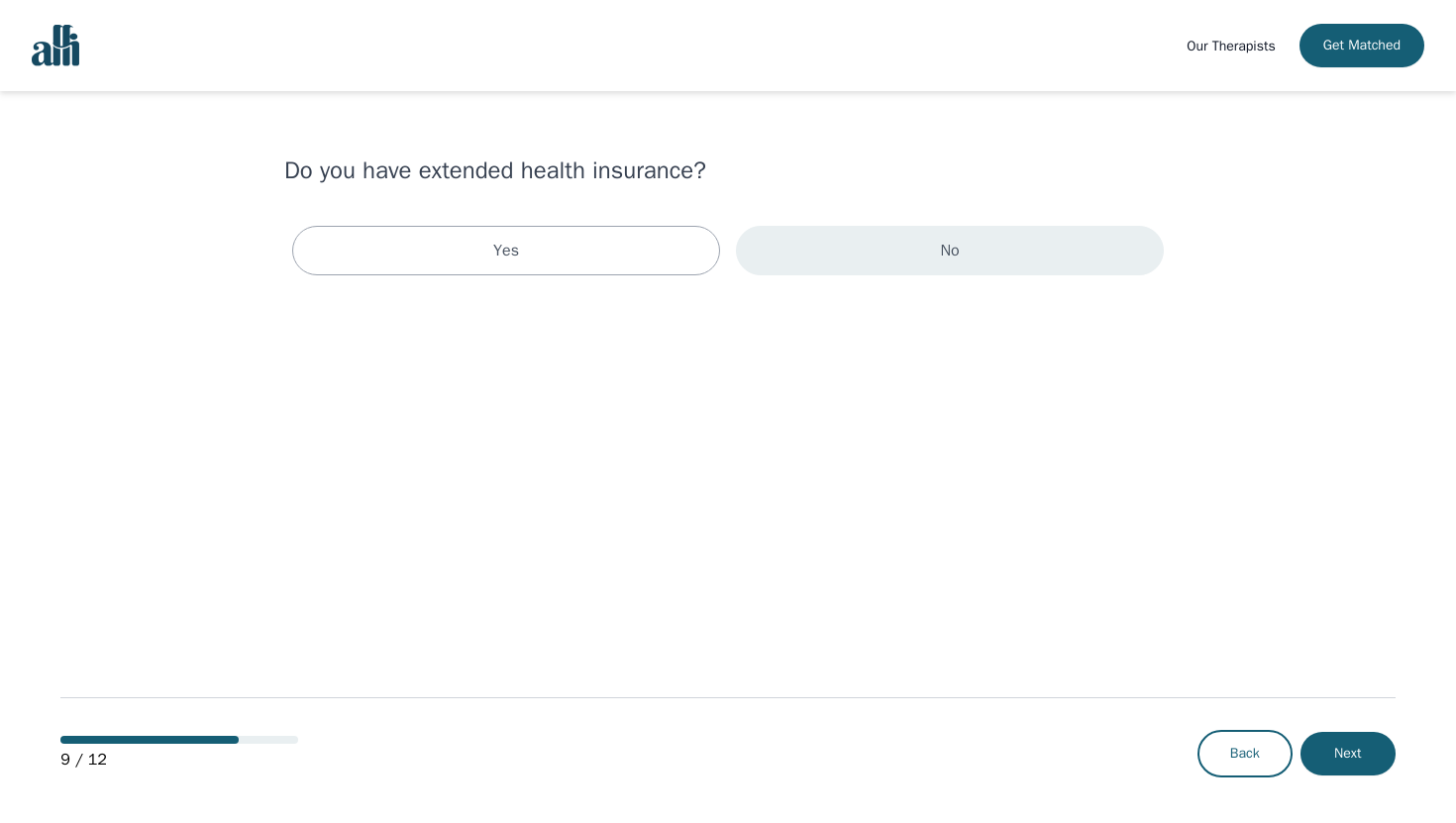 click on "No" at bounding box center [950, 251] 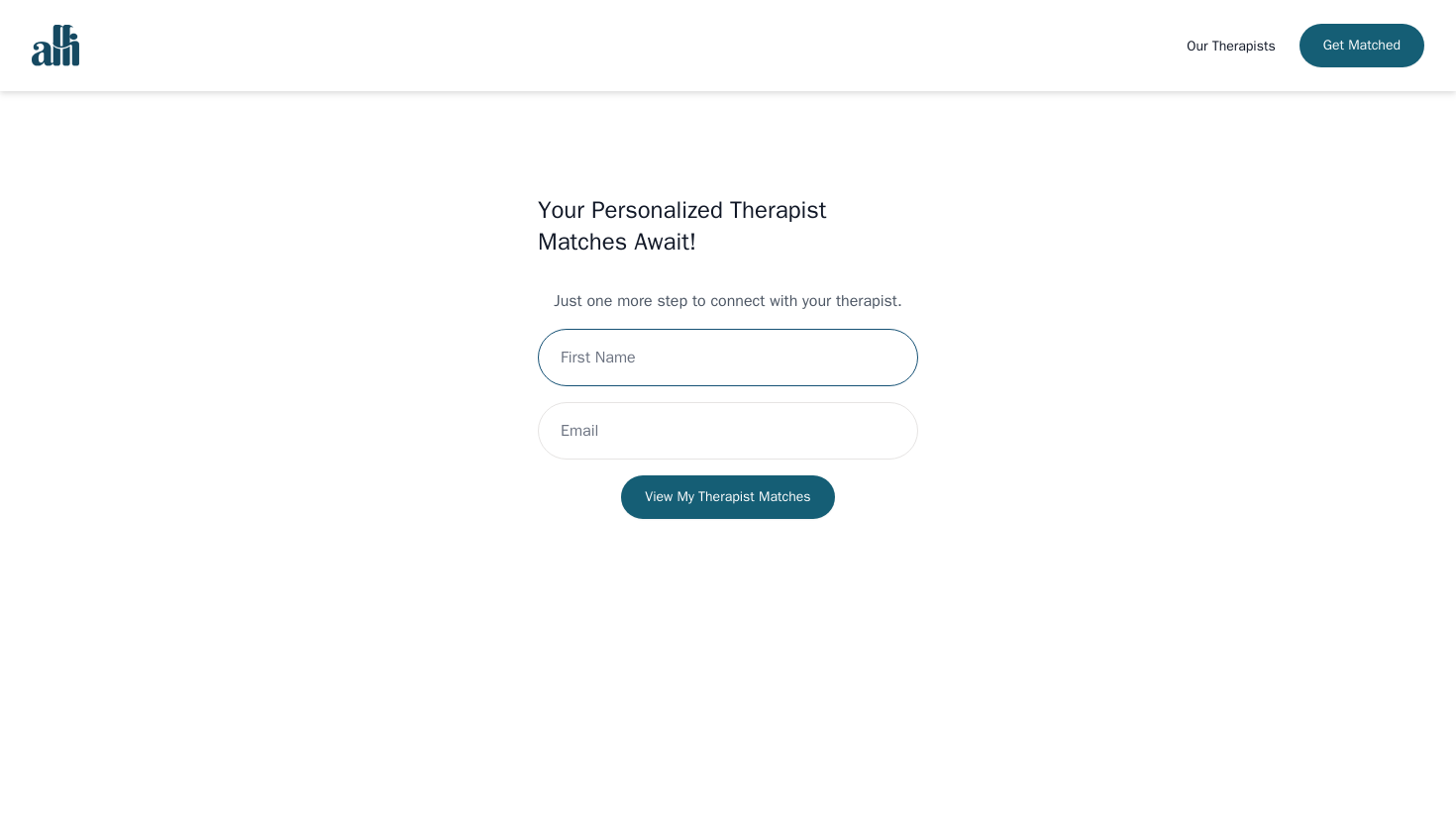 click at bounding box center (728, 358) 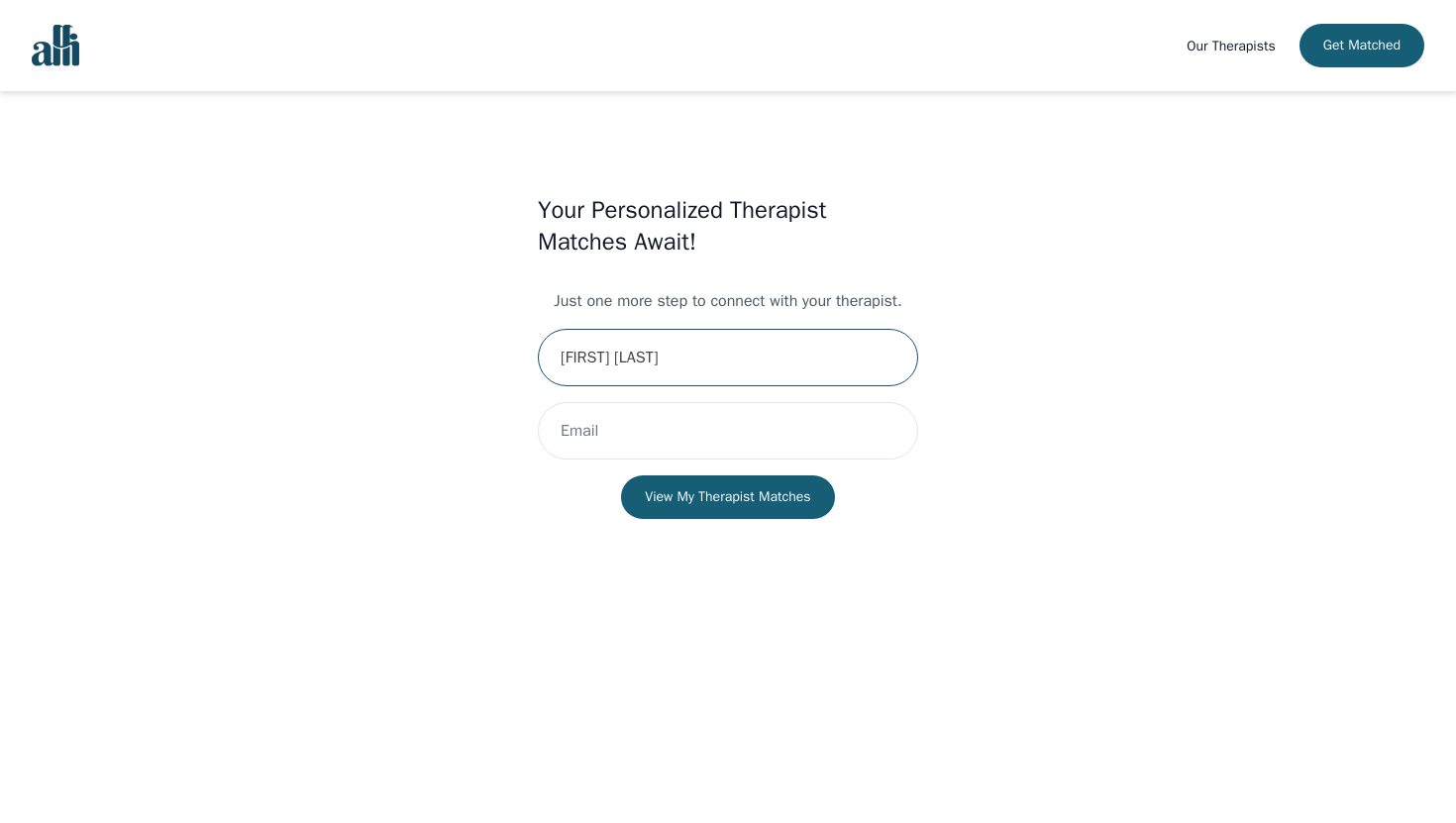 type on "[FIRST] [LAST]" 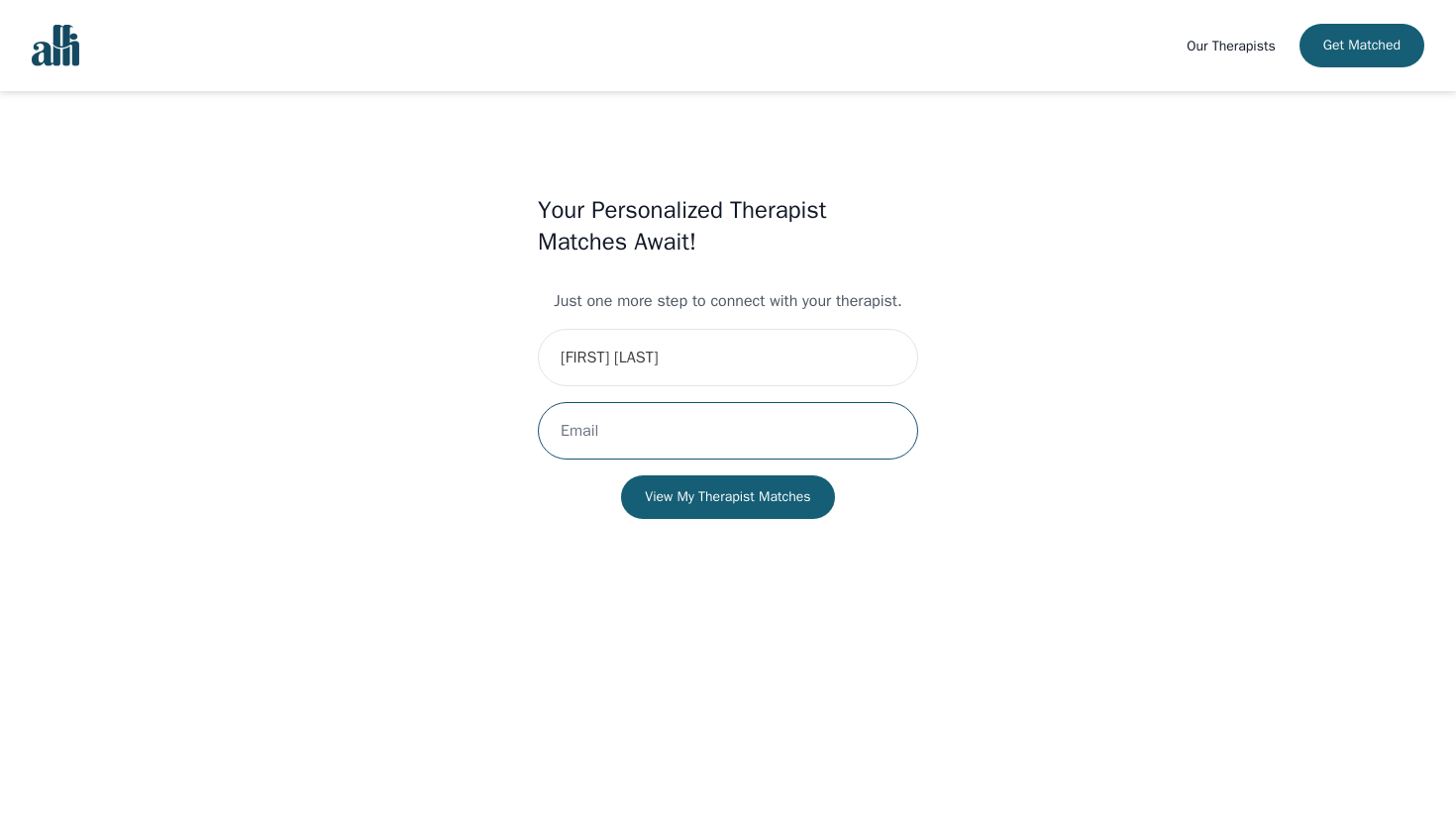 click at bounding box center (728, 431) 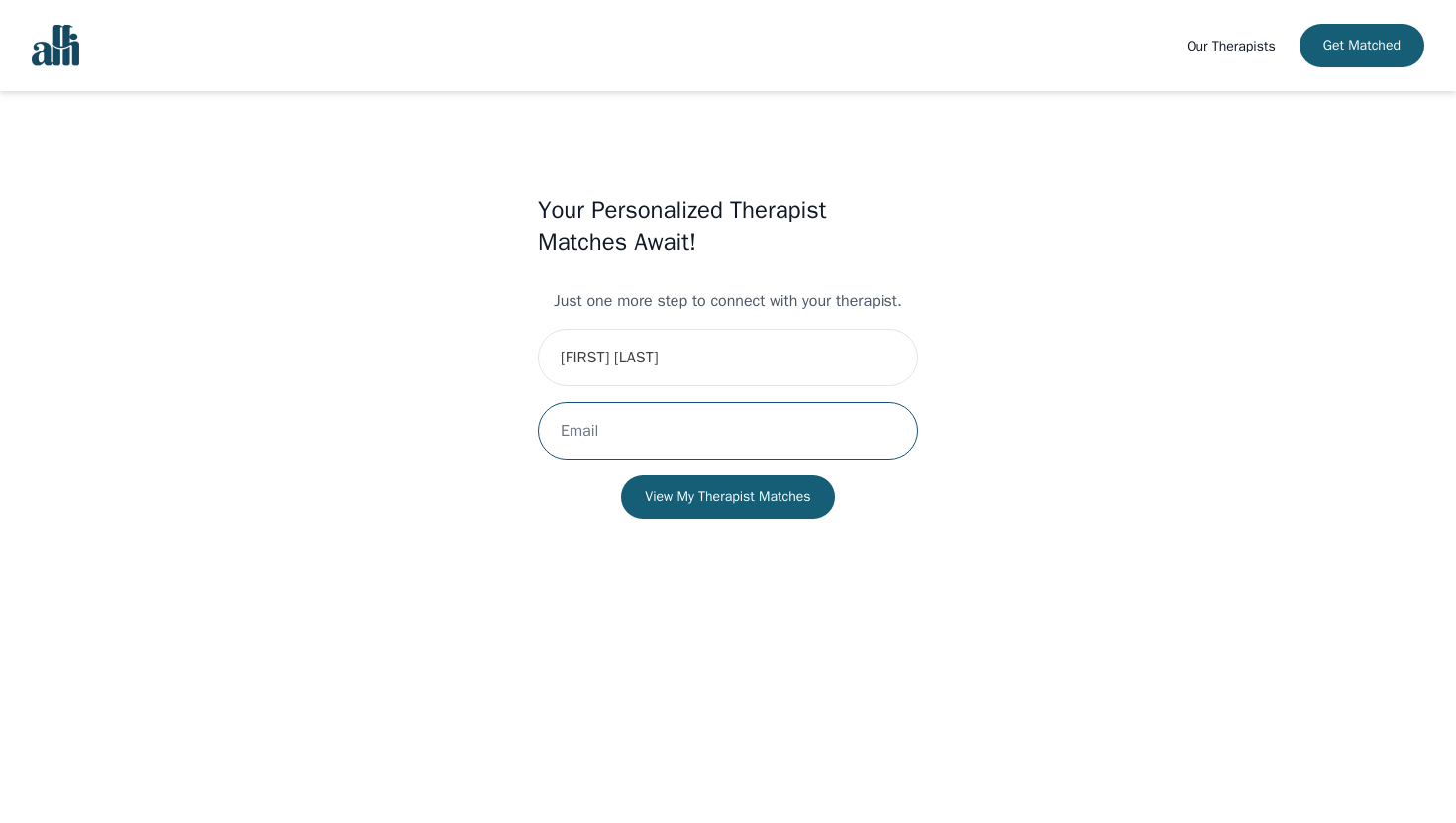 type on "[EMAIL]" 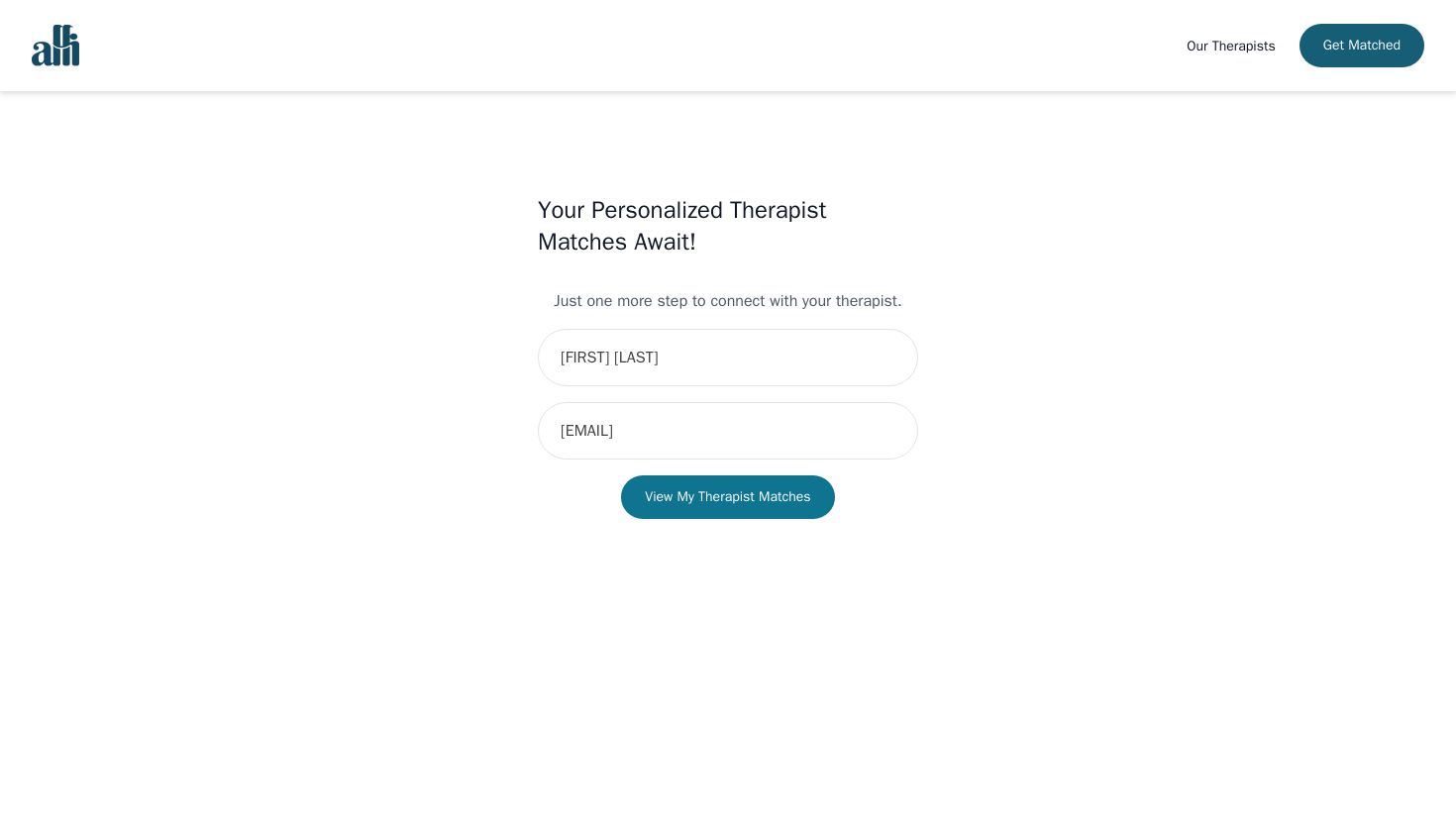 click on "View My Therapist Matches" at bounding box center [727, 497] 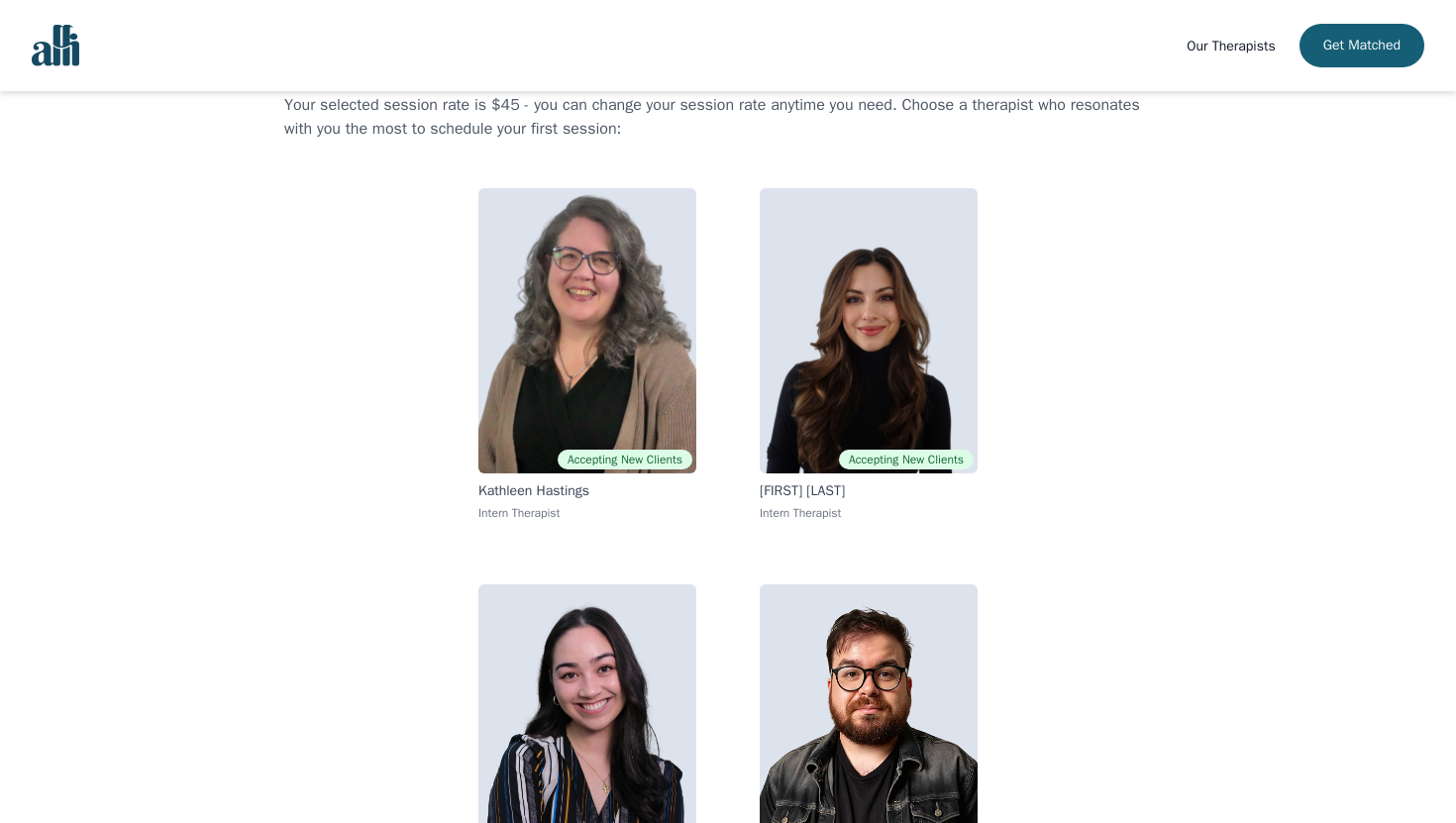 scroll, scrollTop: 211, scrollLeft: 0, axis: vertical 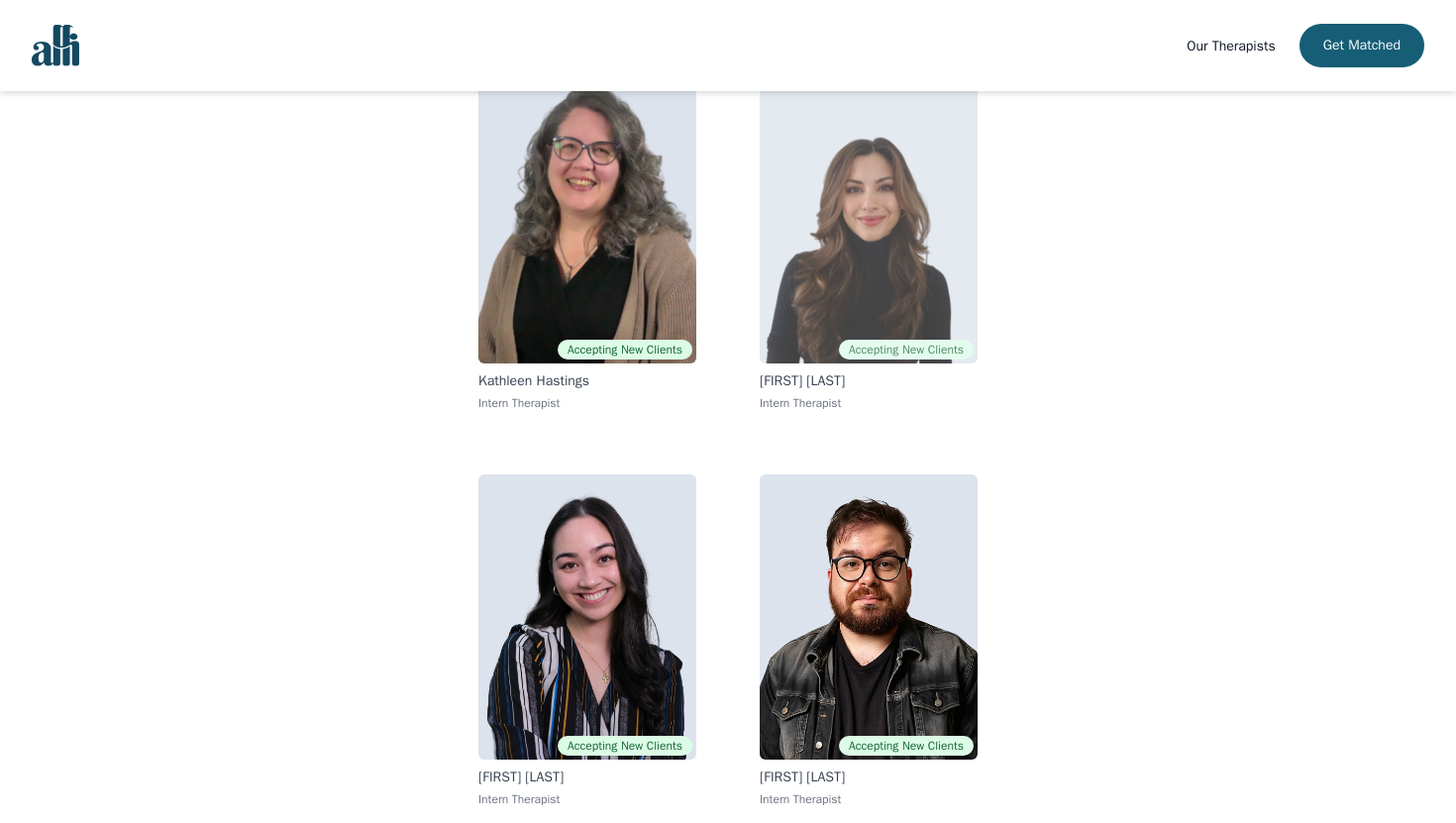 click at bounding box center [869, 221] 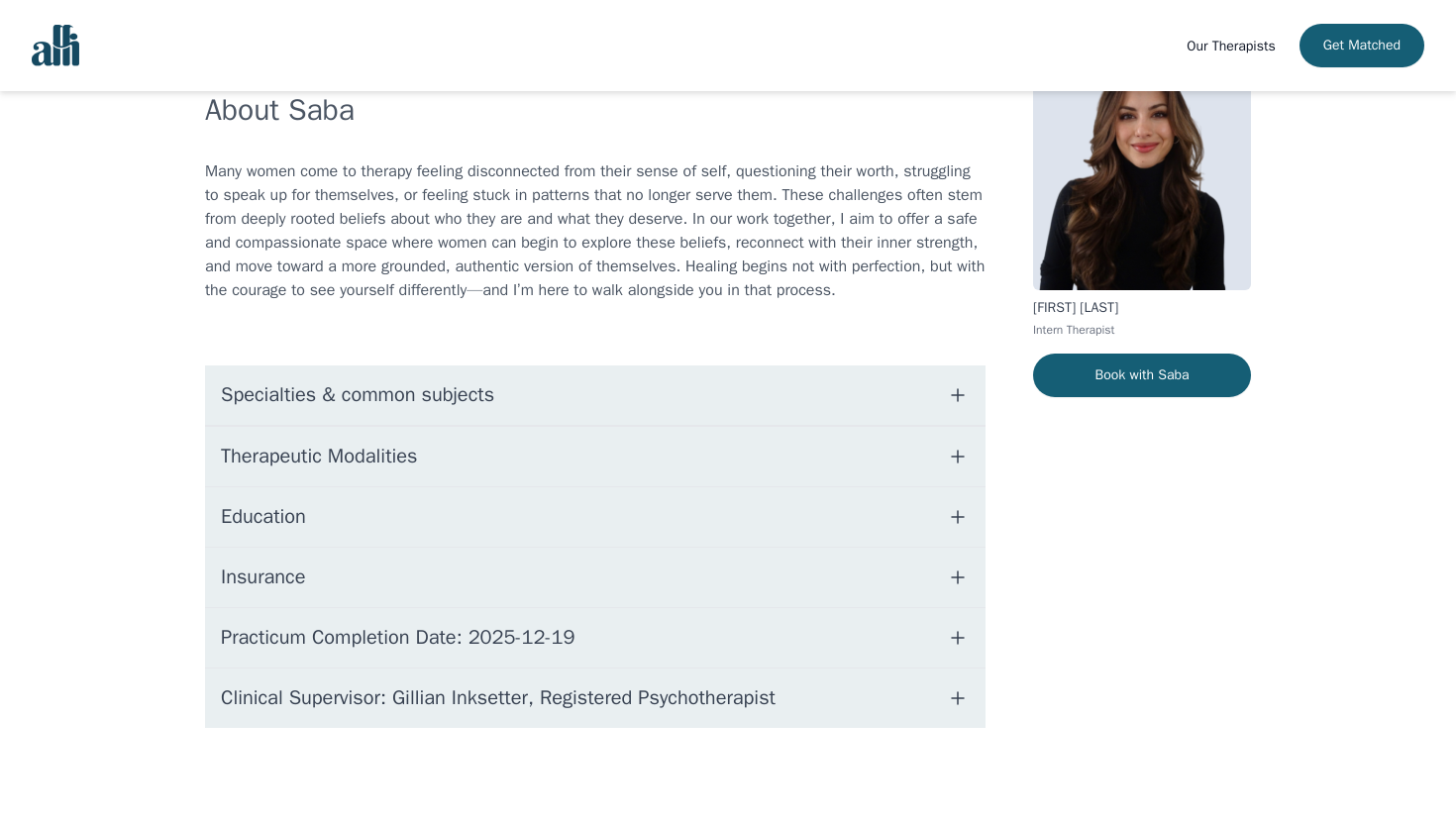 scroll, scrollTop: 0, scrollLeft: 0, axis: both 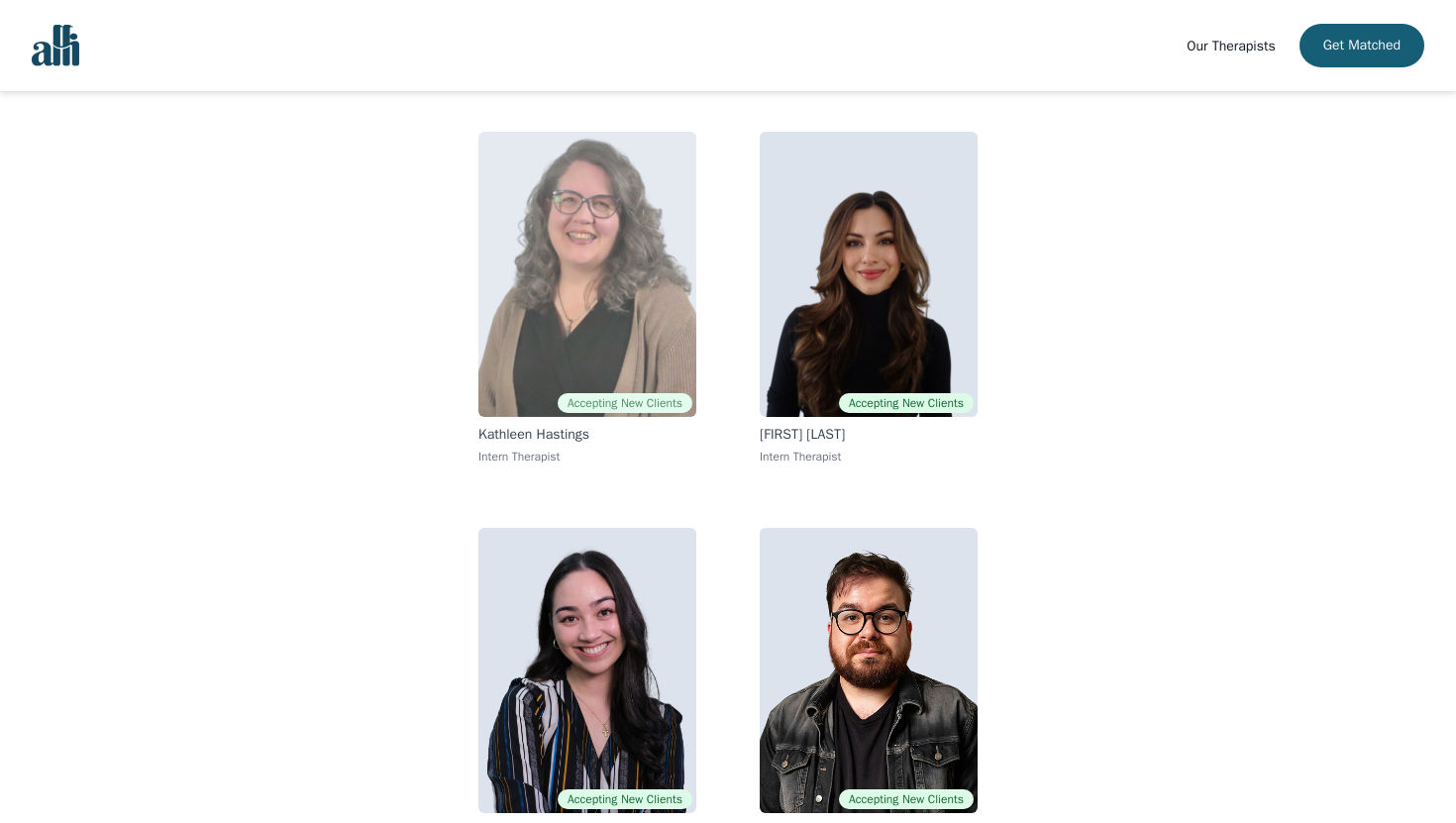 click at bounding box center (587, 274) 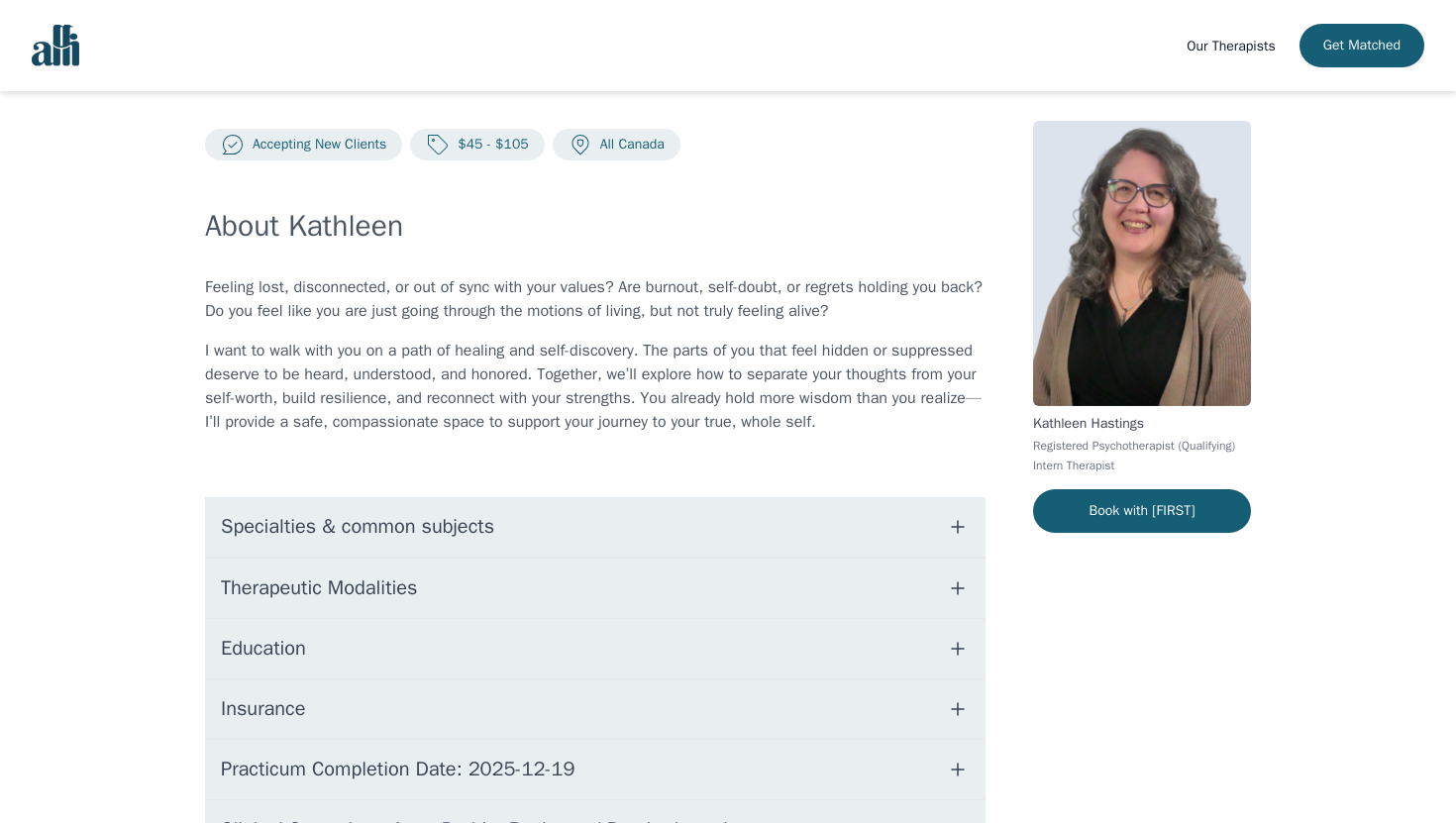 scroll, scrollTop: 9, scrollLeft: 0, axis: vertical 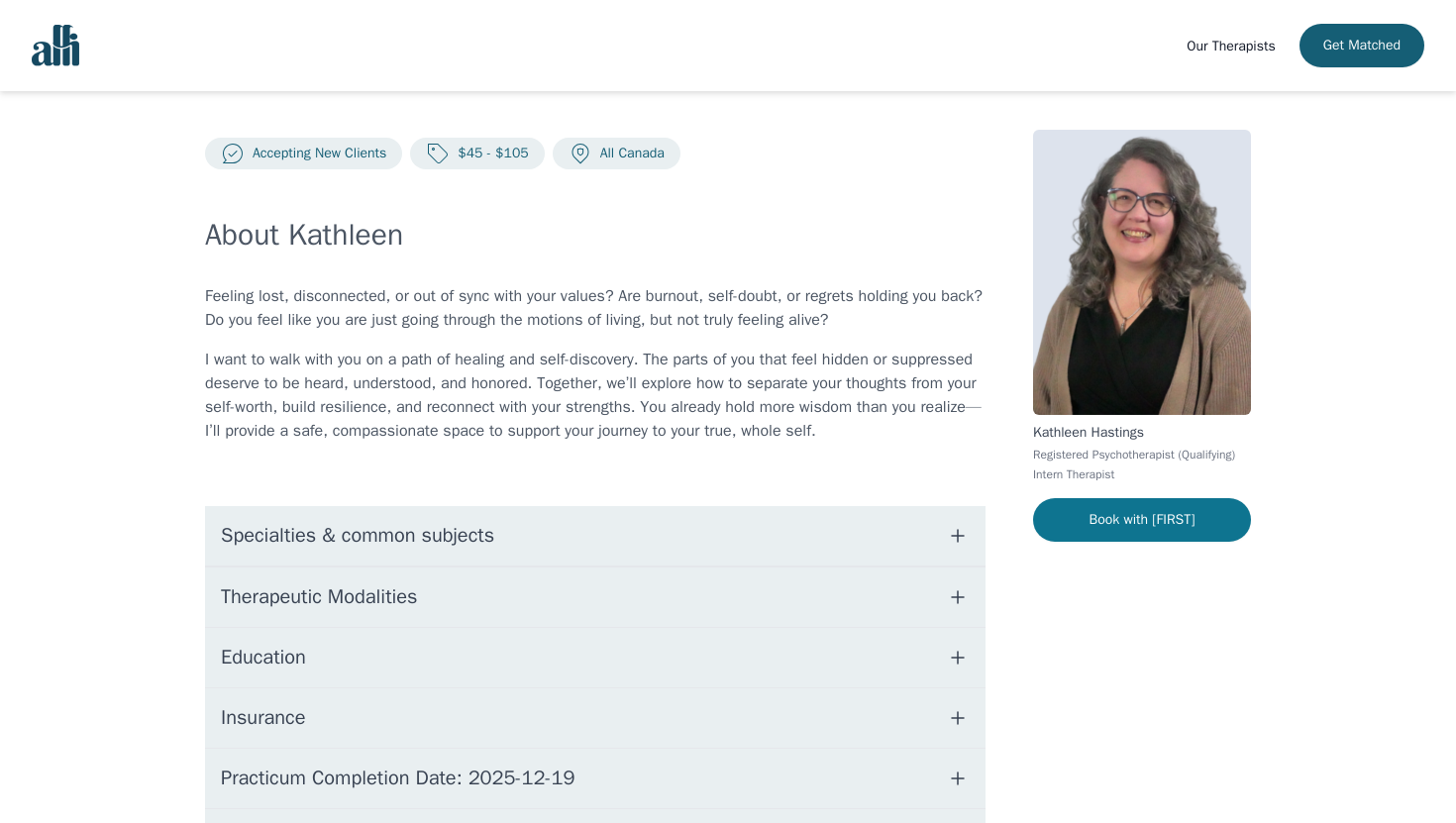 click on "Book with [FIRST]" at bounding box center [1142, 520] 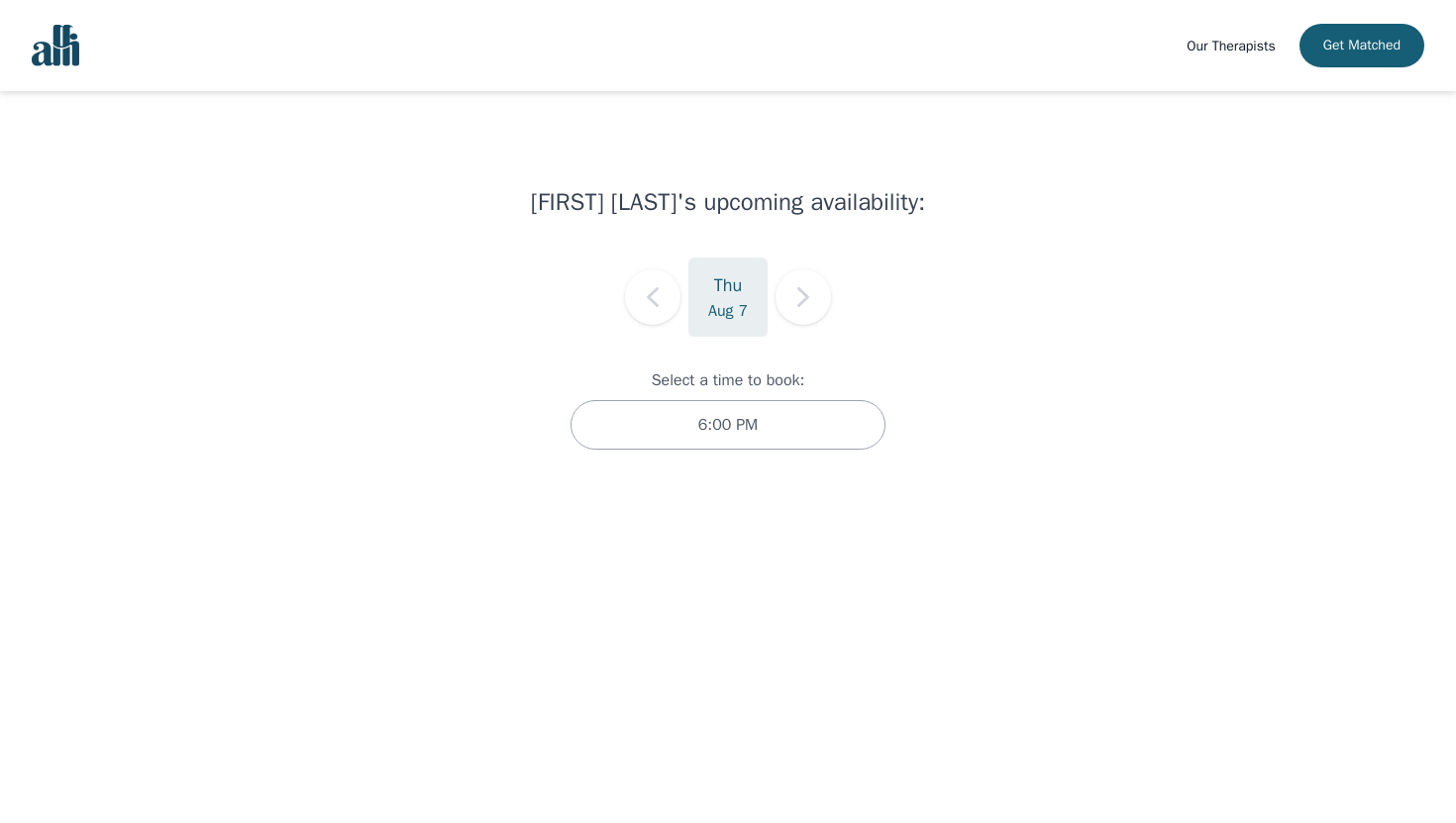 click on "Thu Aug 7" at bounding box center [728, 297] 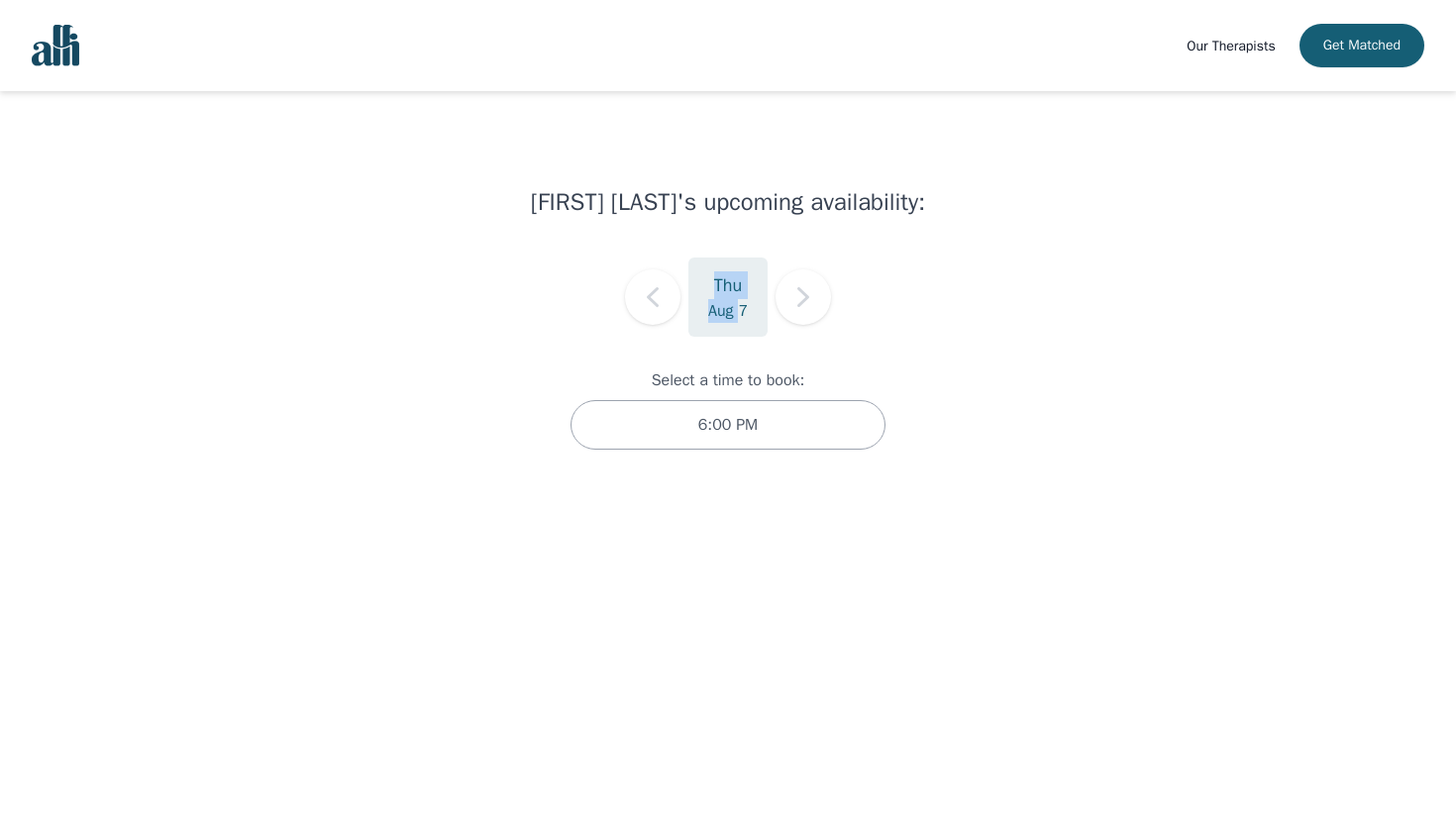 drag, startPoint x: 740, startPoint y: 306, endPoint x: 574, endPoint y: 222, distance: 186.043 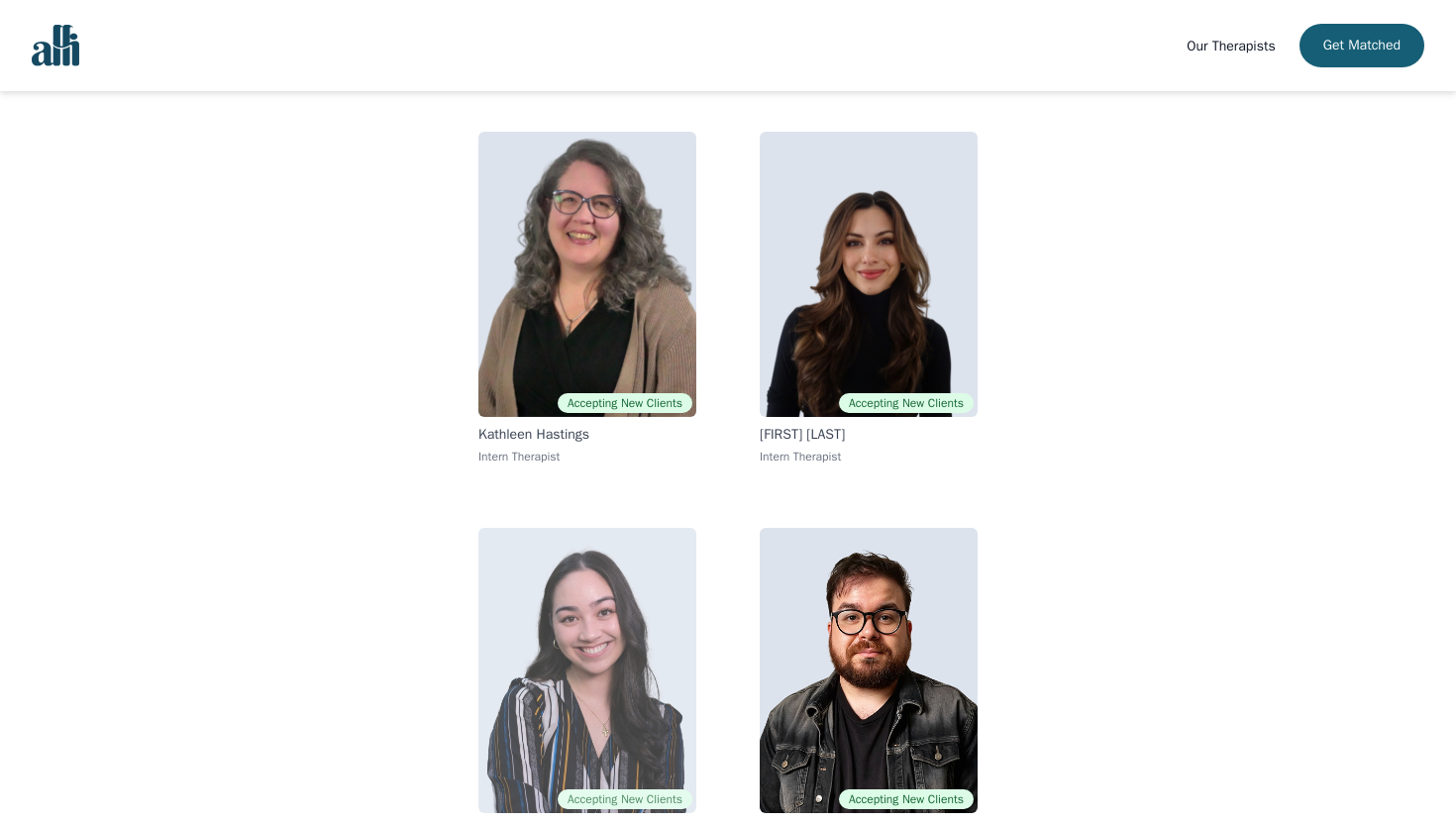 scroll, scrollTop: 211, scrollLeft: 0, axis: vertical 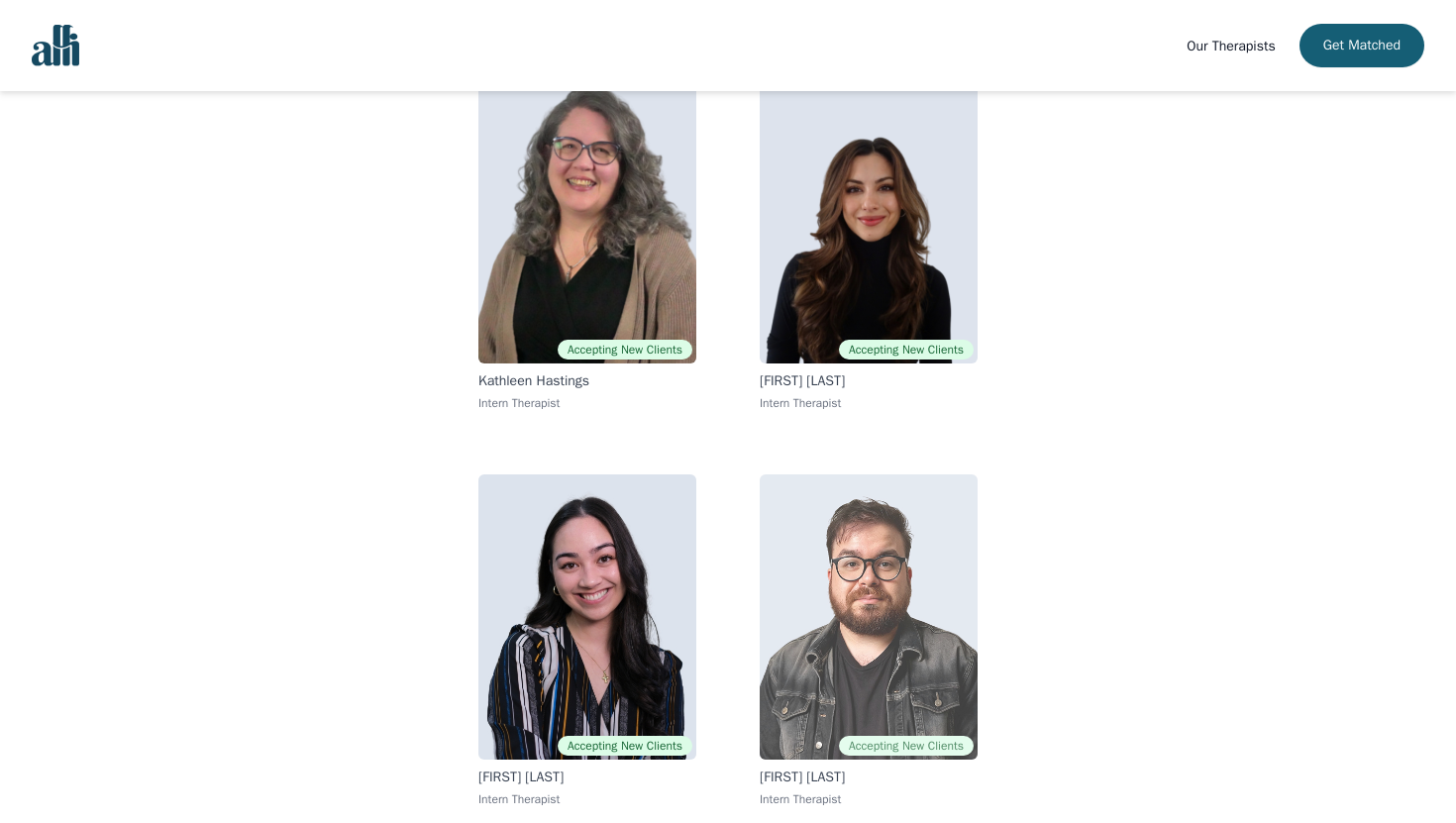 click at bounding box center [869, 617] 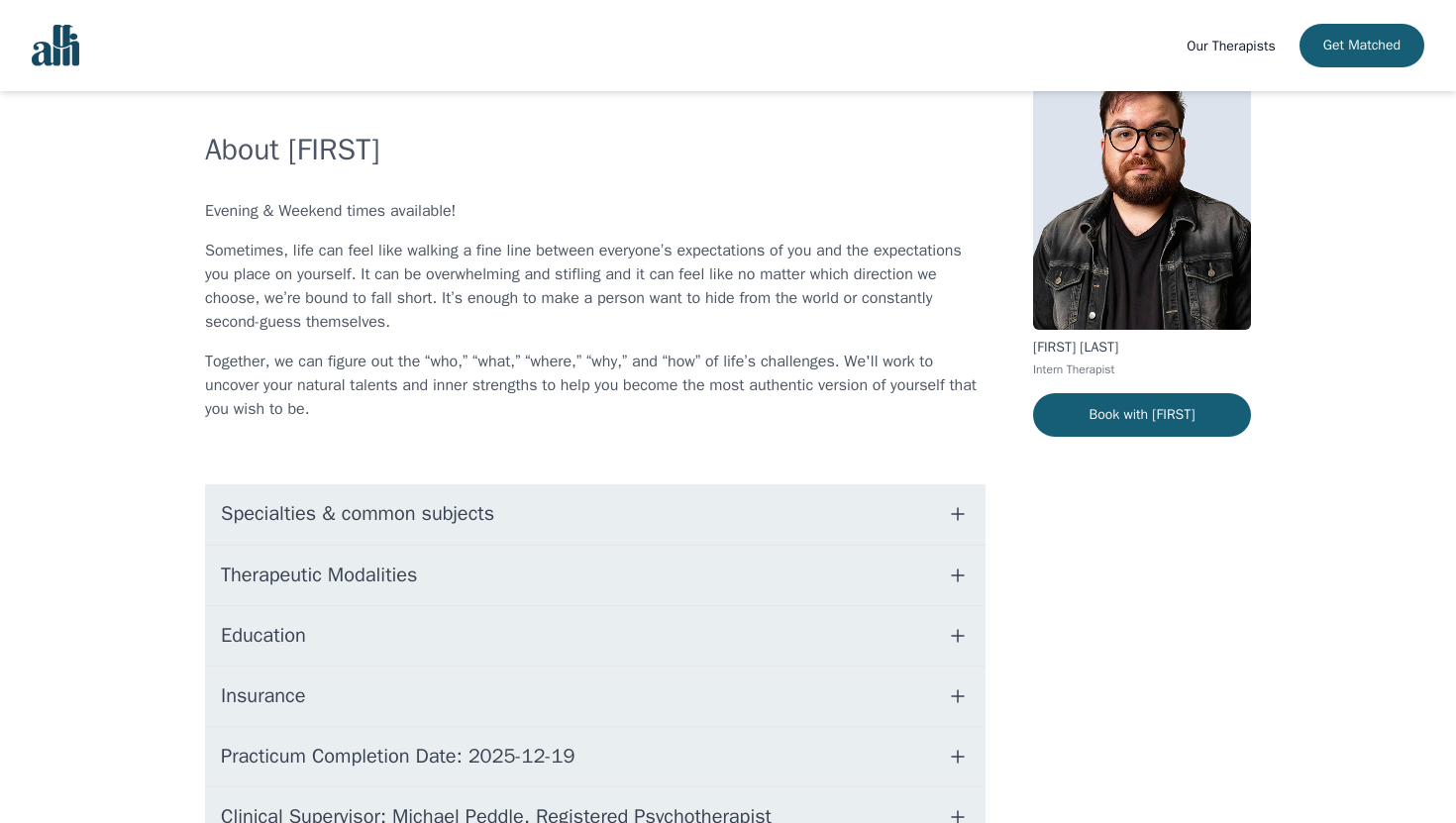 scroll, scrollTop: 213, scrollLeft: 0, axis: vertical 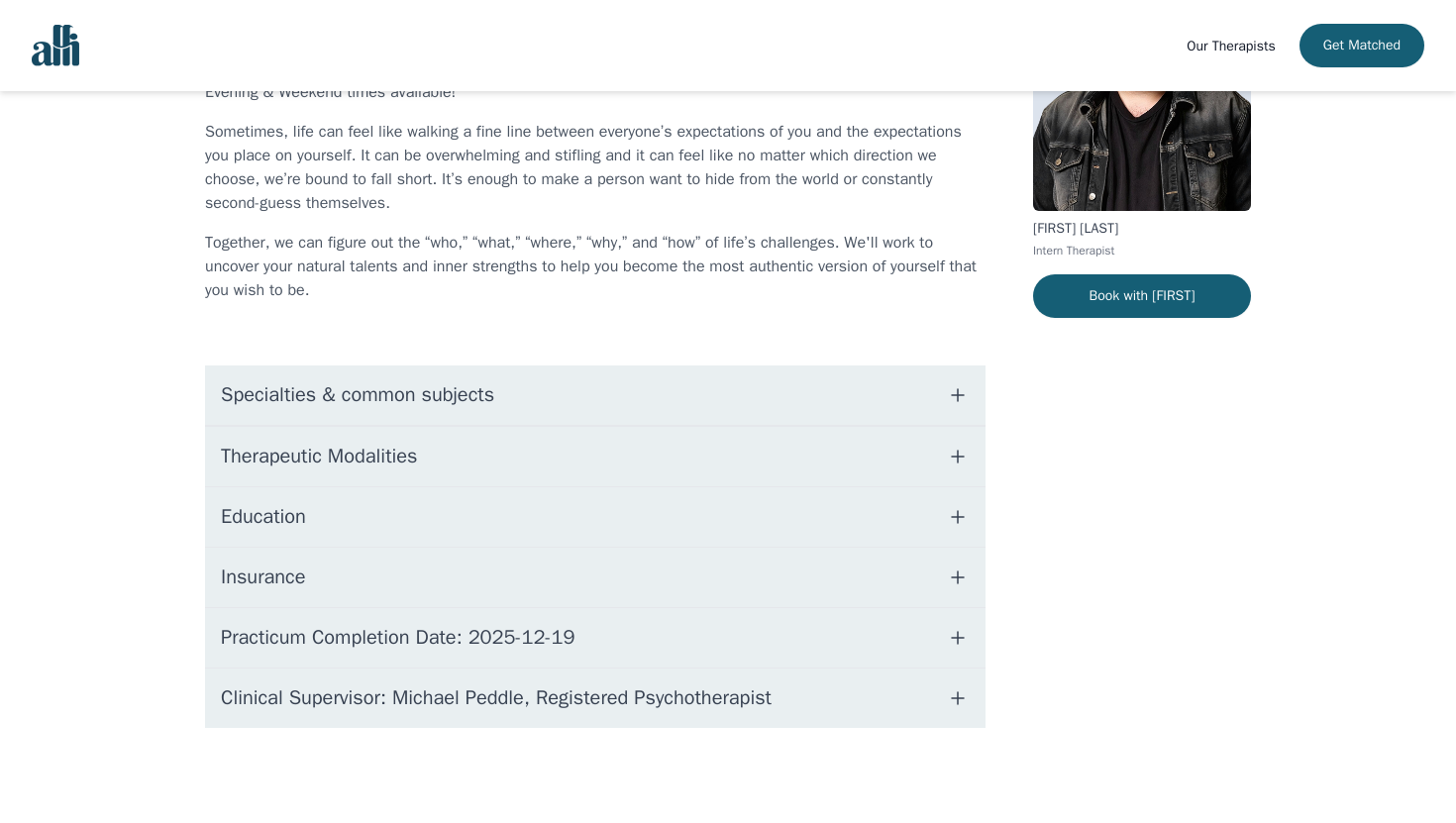click on "Therapeutic Modalities" at bounding box center (595, 457) 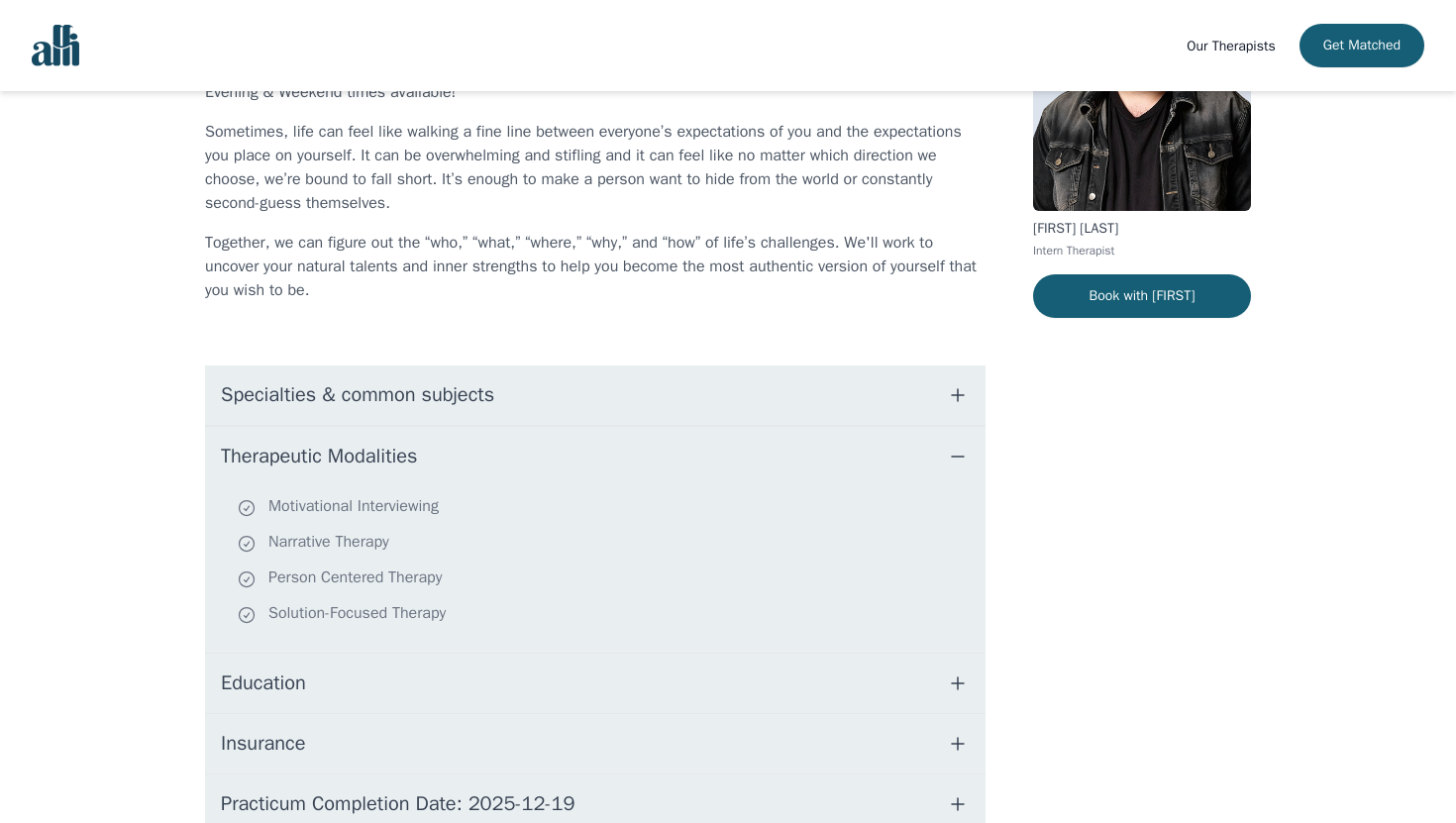 click on "Therapeutic Modalities" at bounding box center (595, 457) 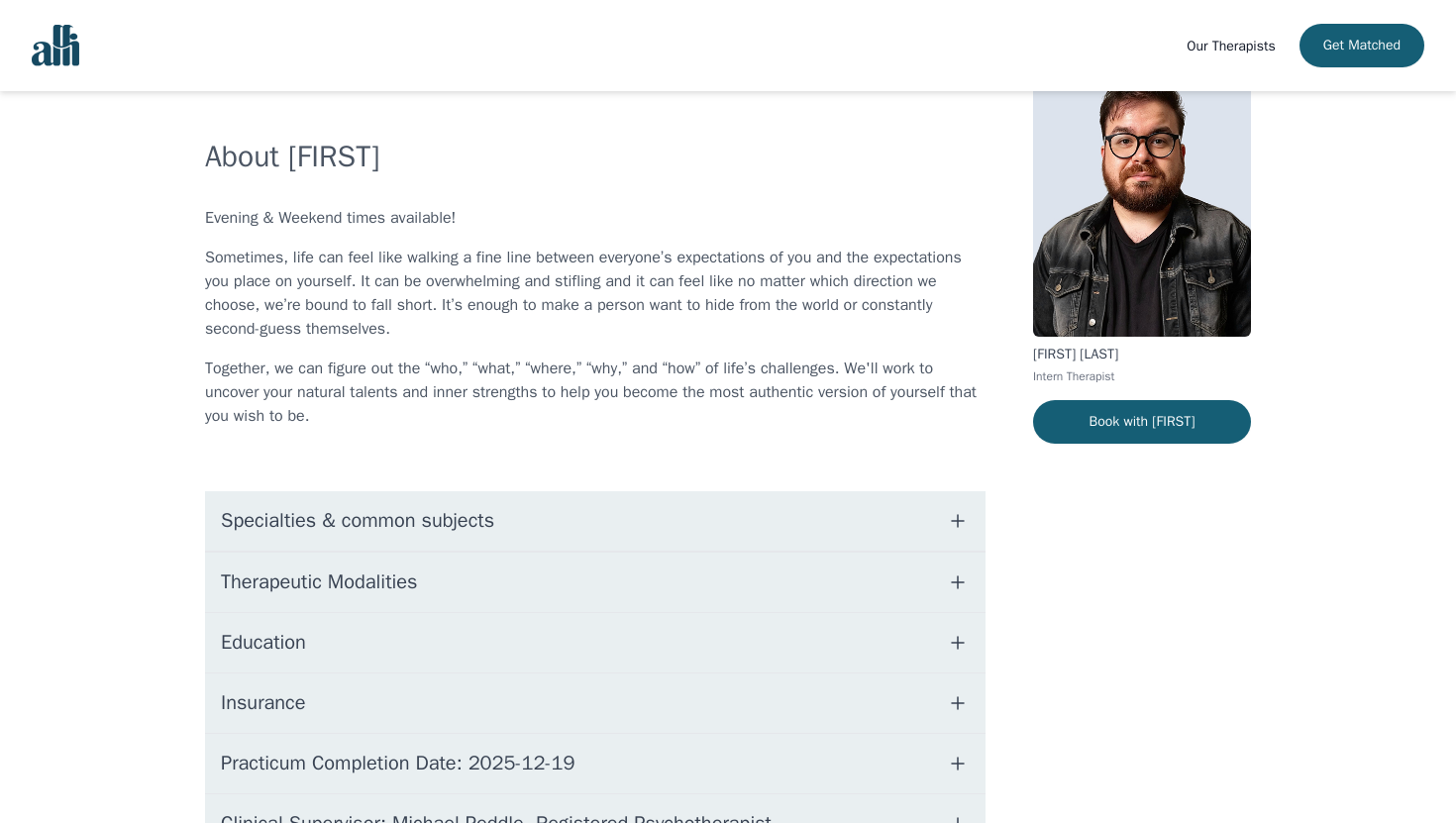 scroll, scrollTop: 0, scrollLeft: 0, axis: both 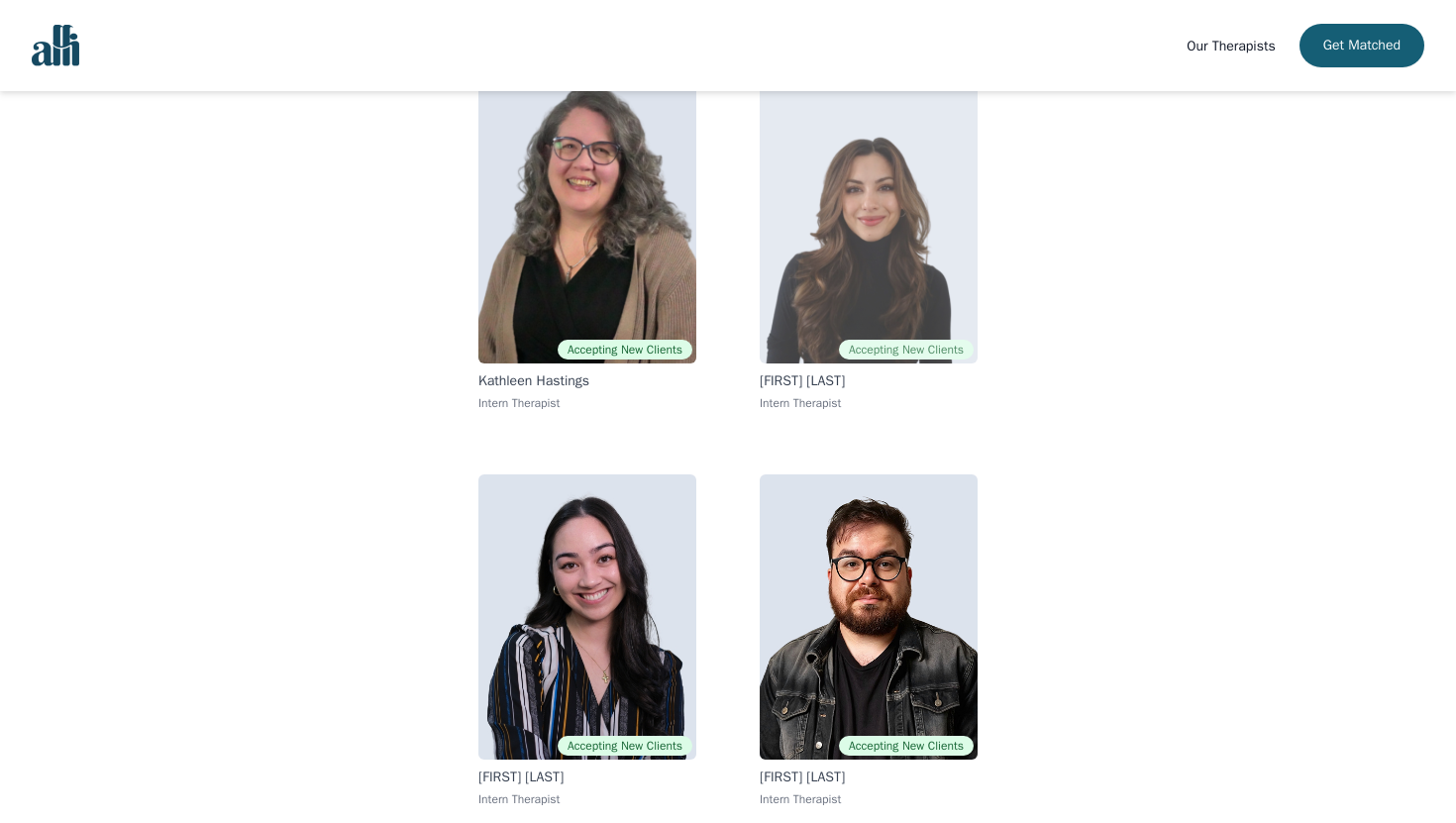 click at bounding box center (869, 221) 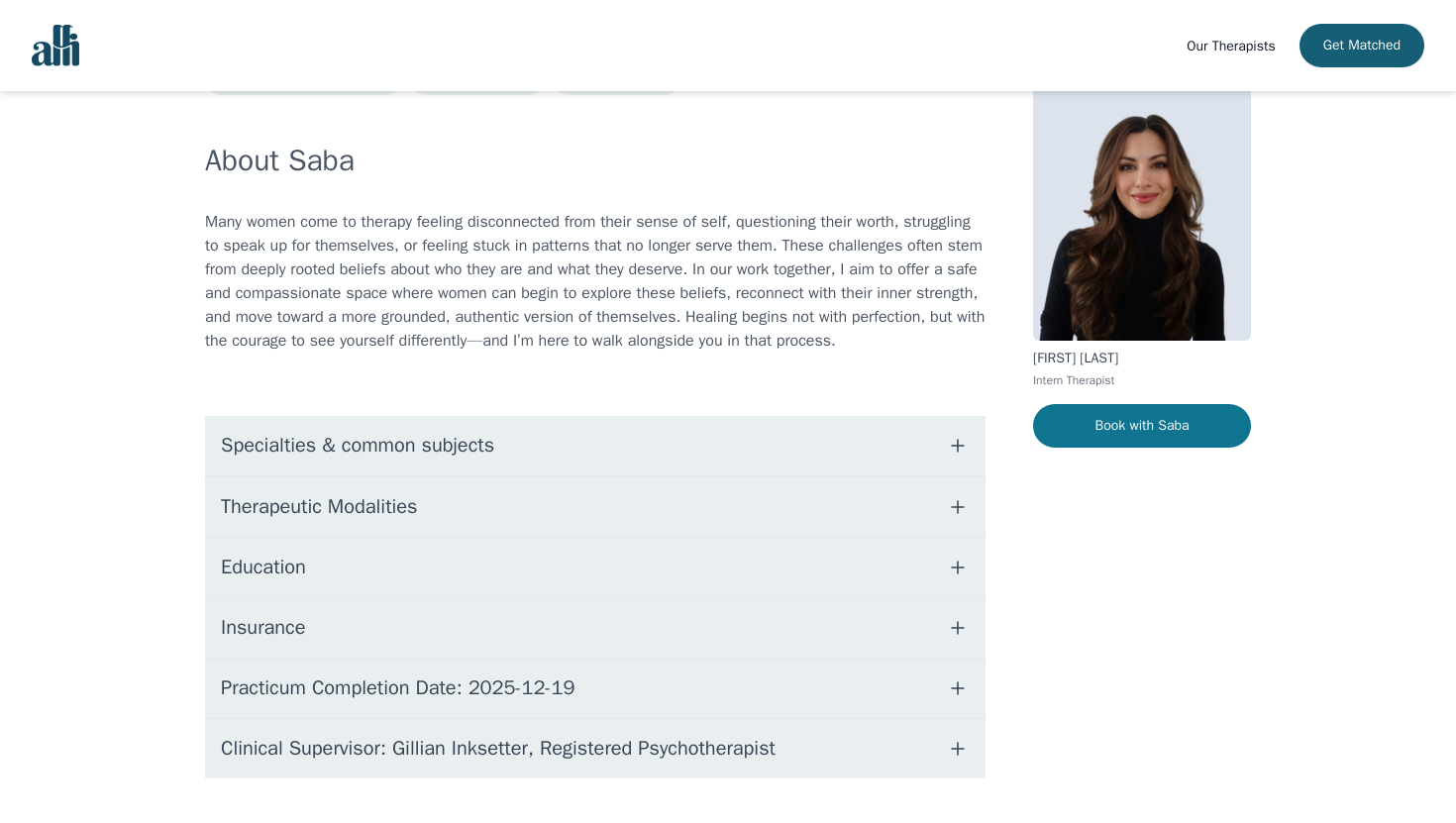 scroll, scrollTop: 89, scrollLeft: 0, axis: vertical 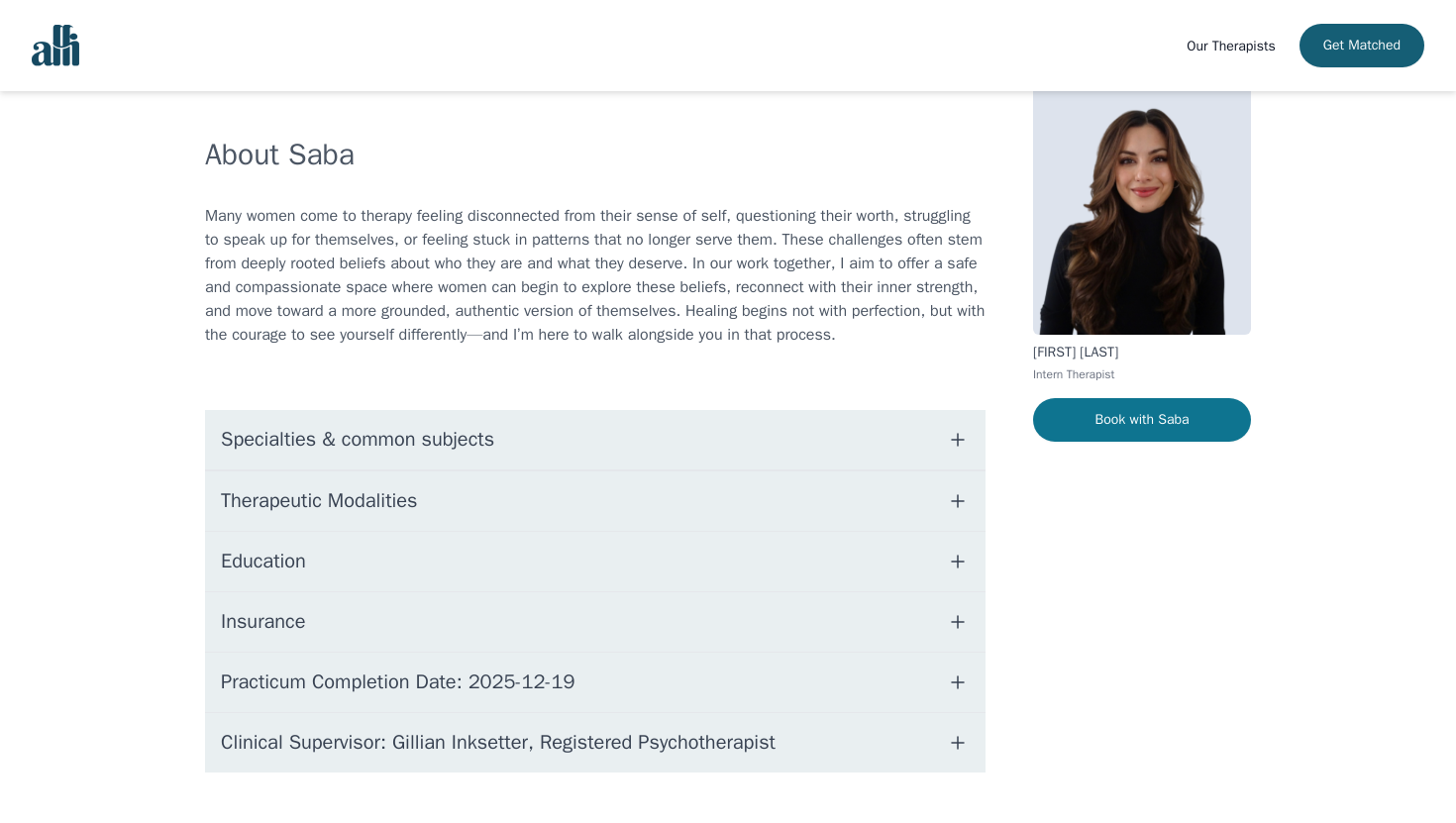 click on "Book with Saba" at bounding box center [1142, 420] 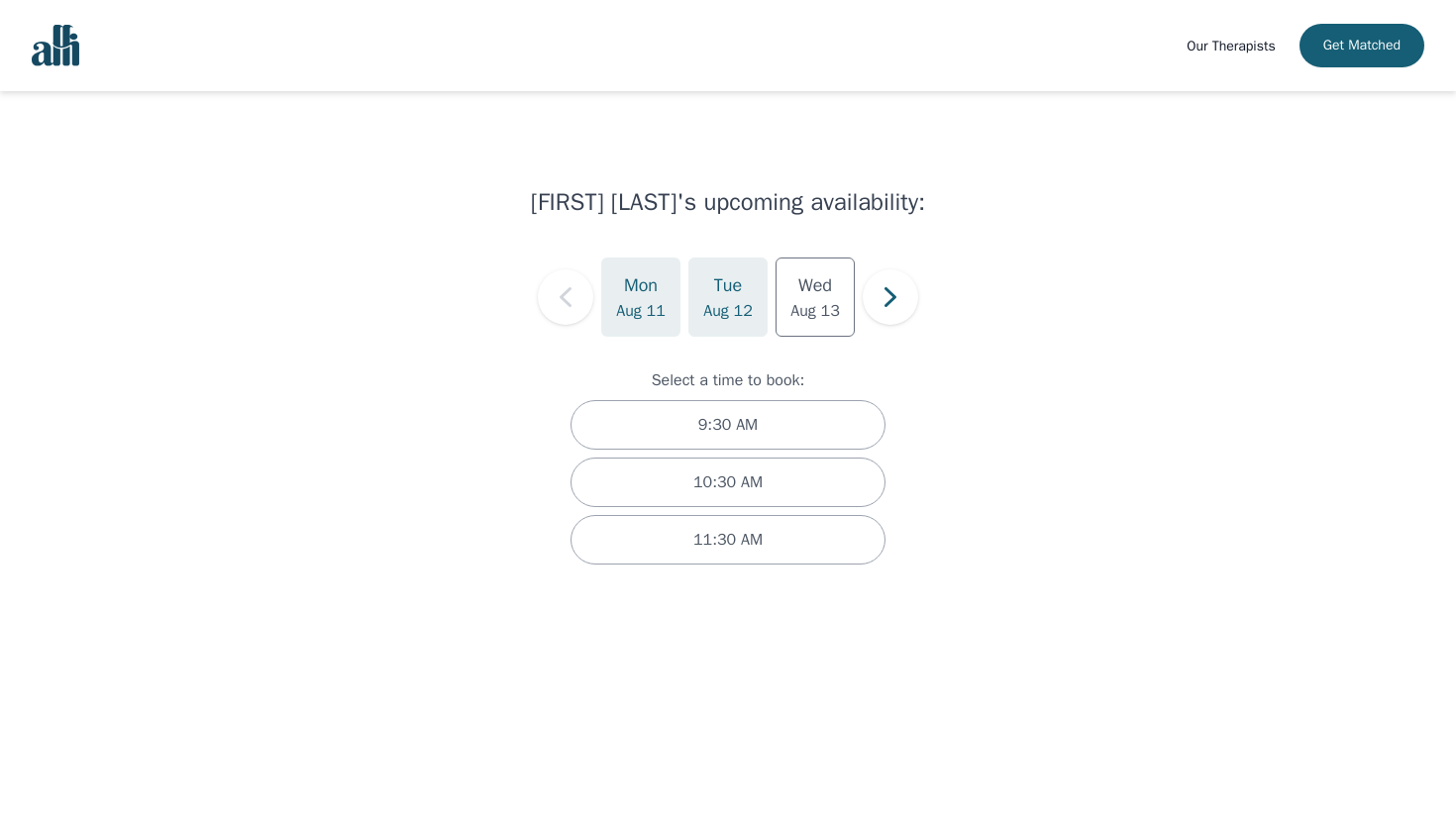 click on "Tue" at bounding box center [728, 285] 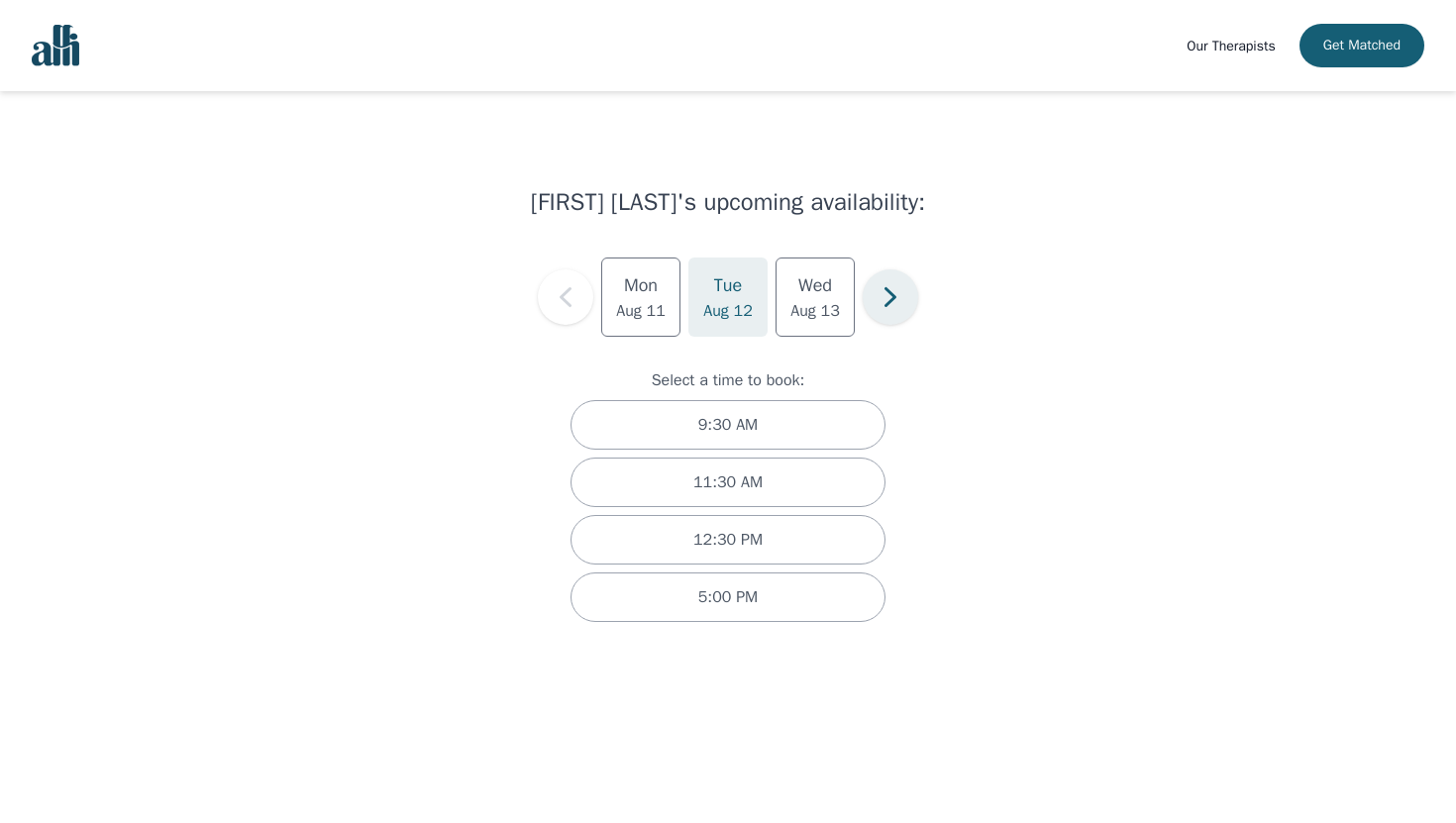 click 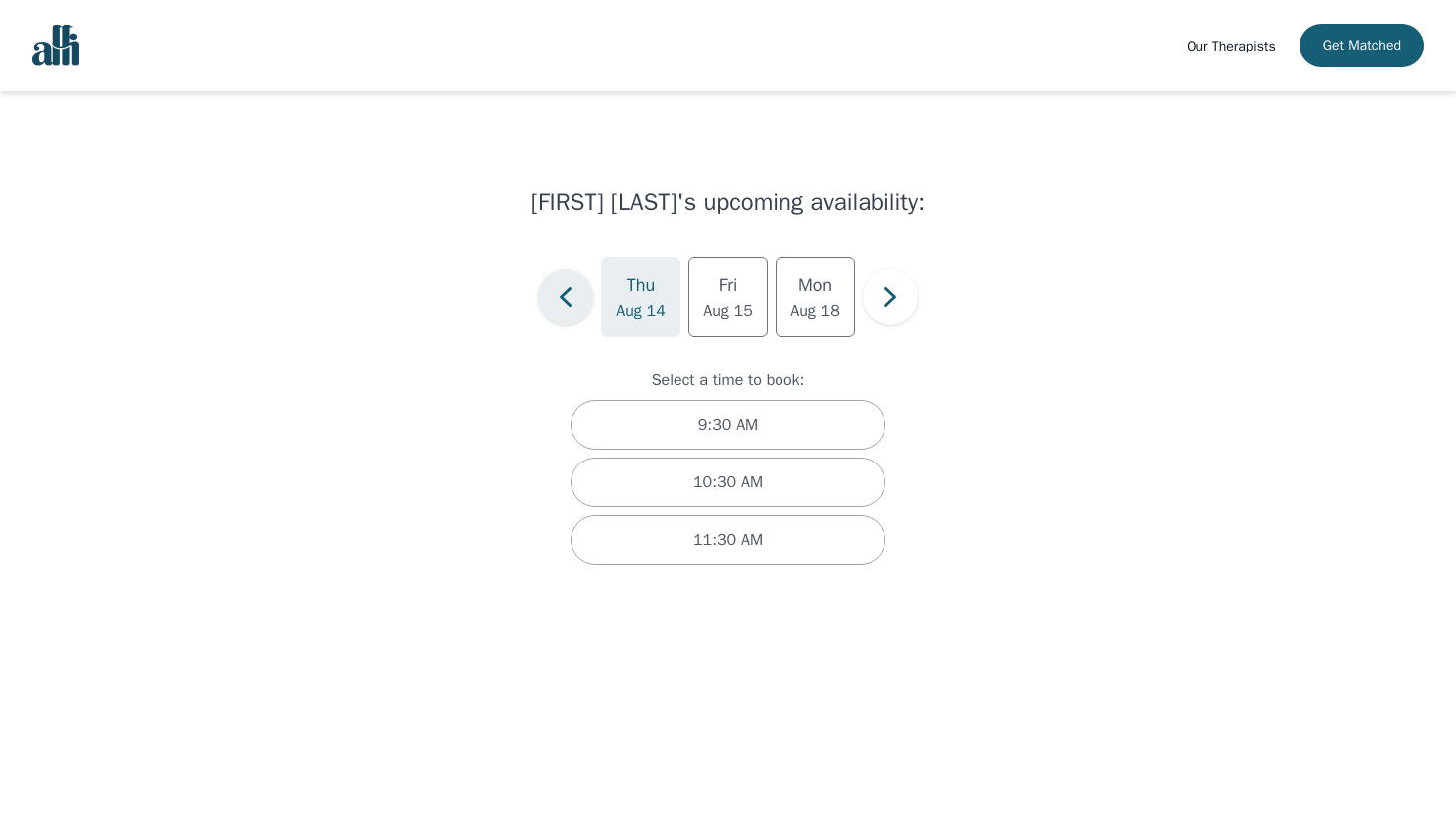 click 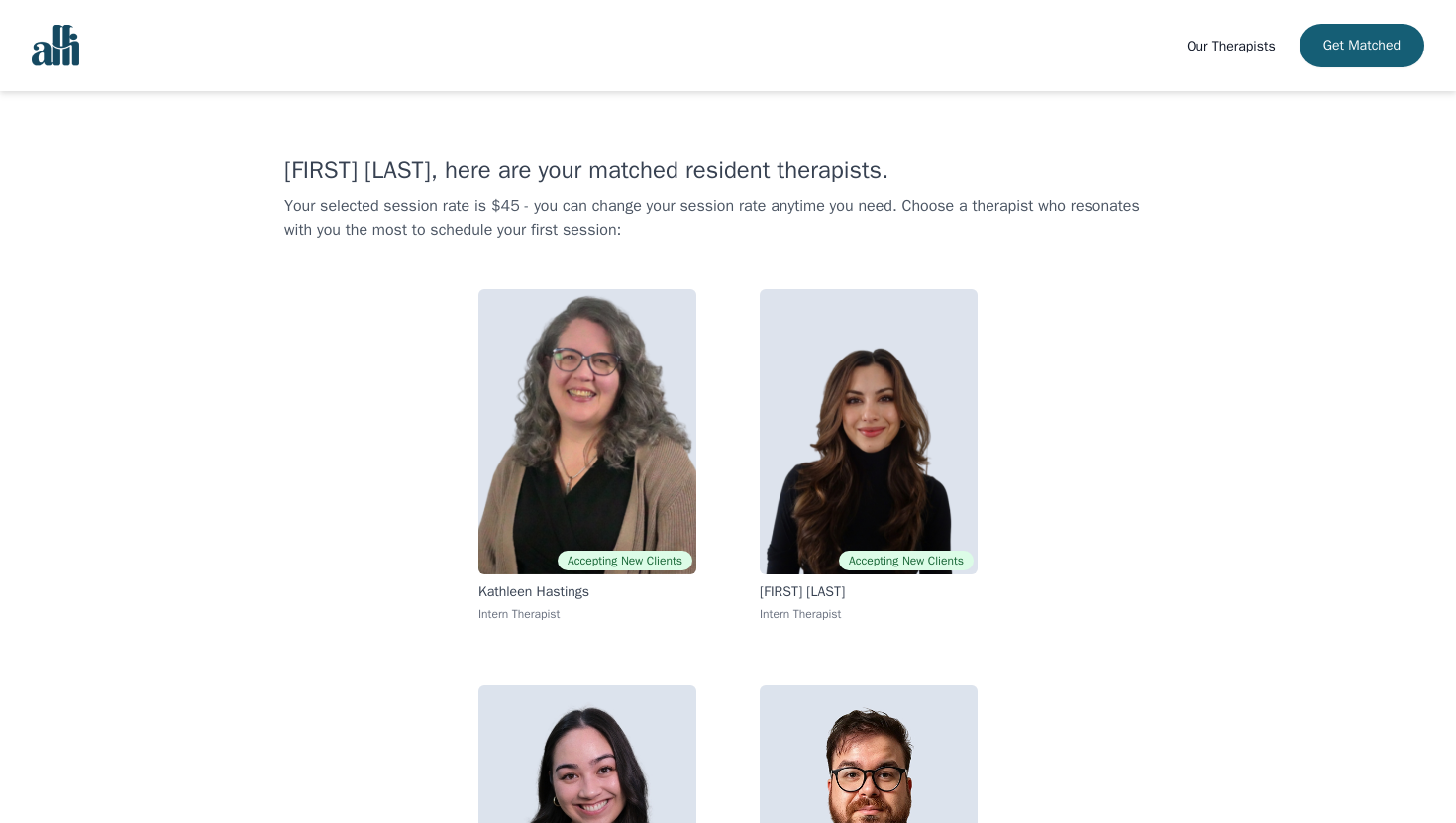 scroll, scrollTop: 157, scrollLeft: 0, axis: vertical 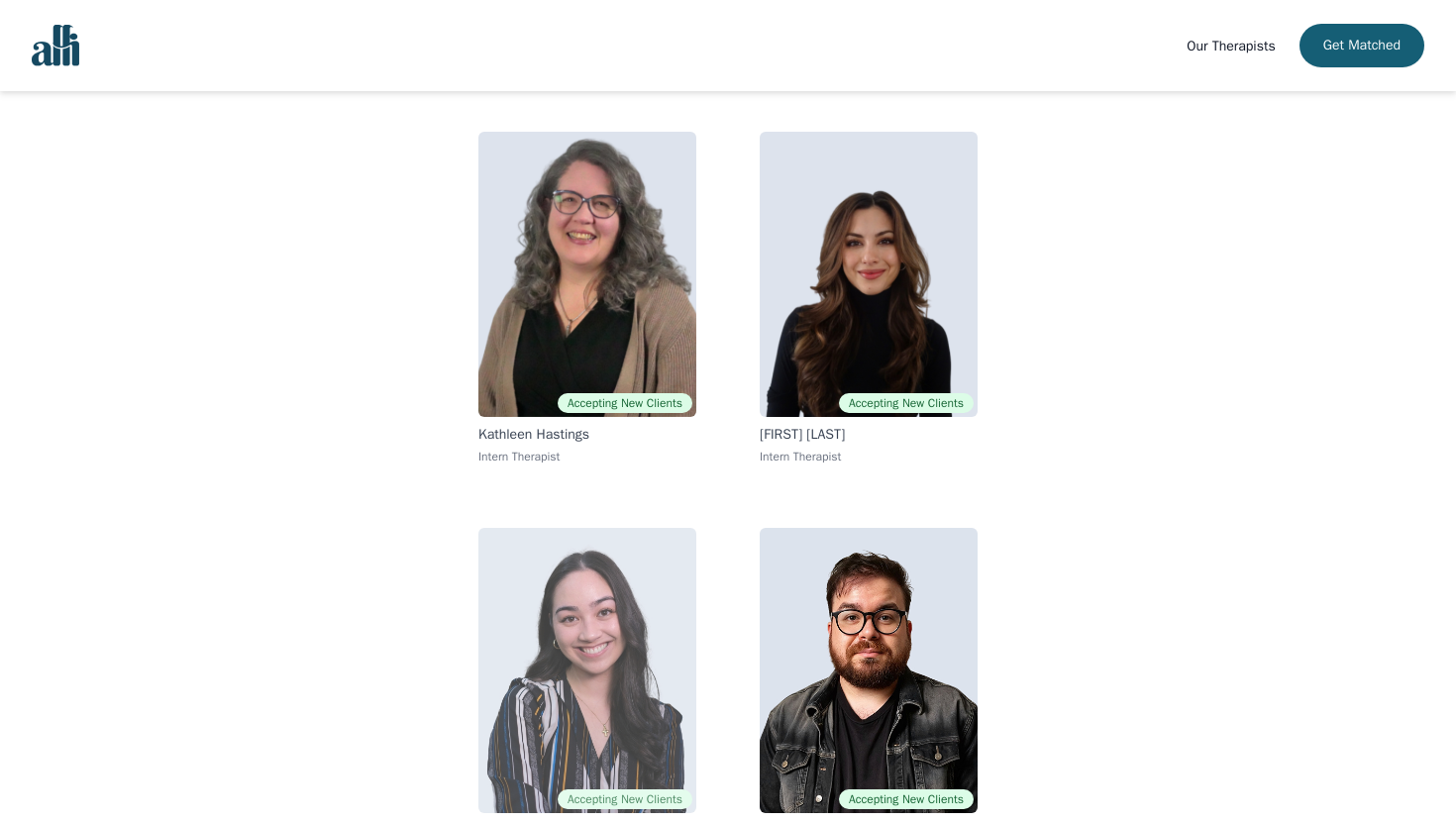 click at bounding box center (587, 670) 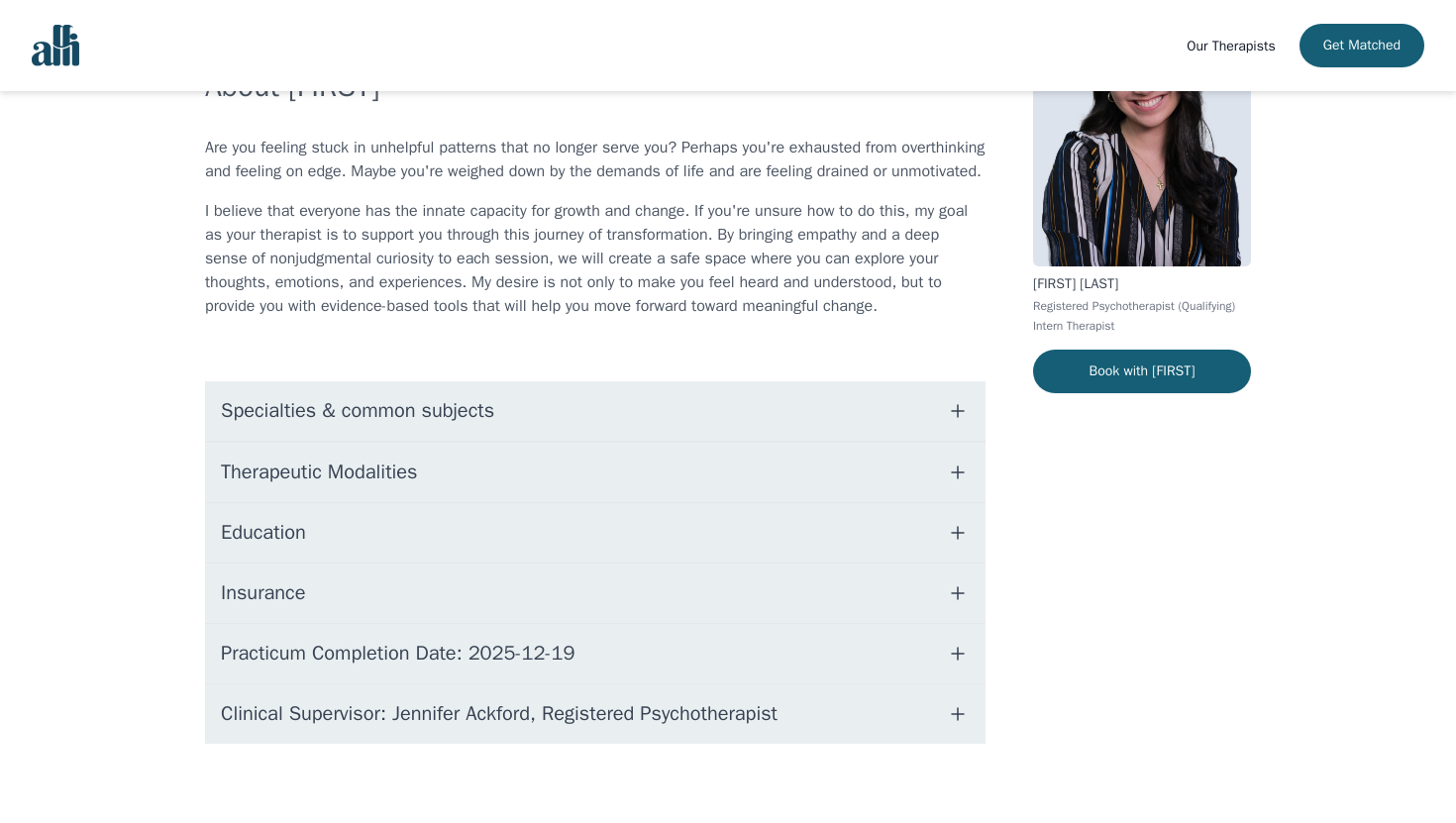 scroll, scrollTop: 0, scrollLeft: 0, axis: both 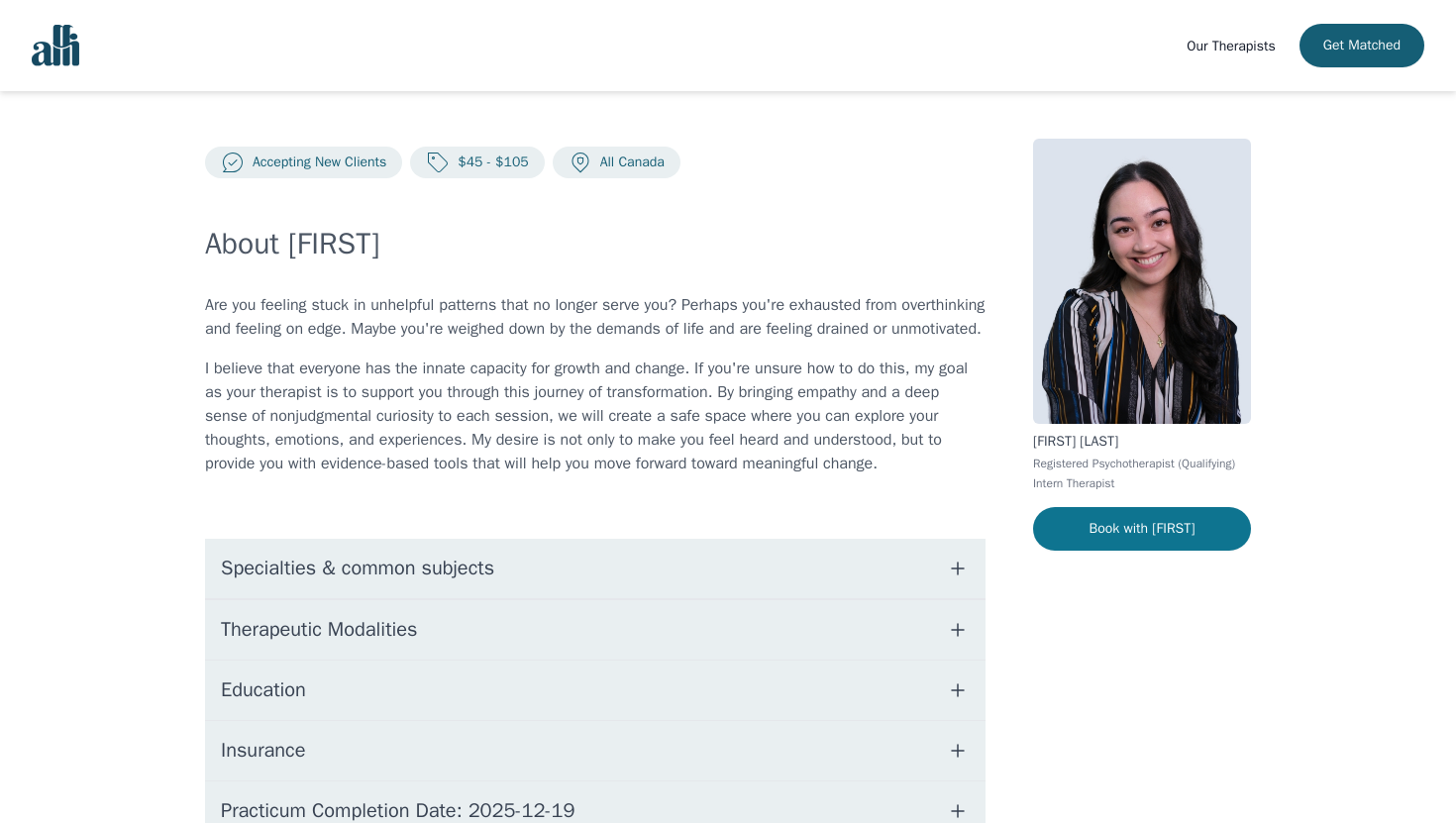 click on "Book with [FIRST]" at bounding box center (1142, 529) 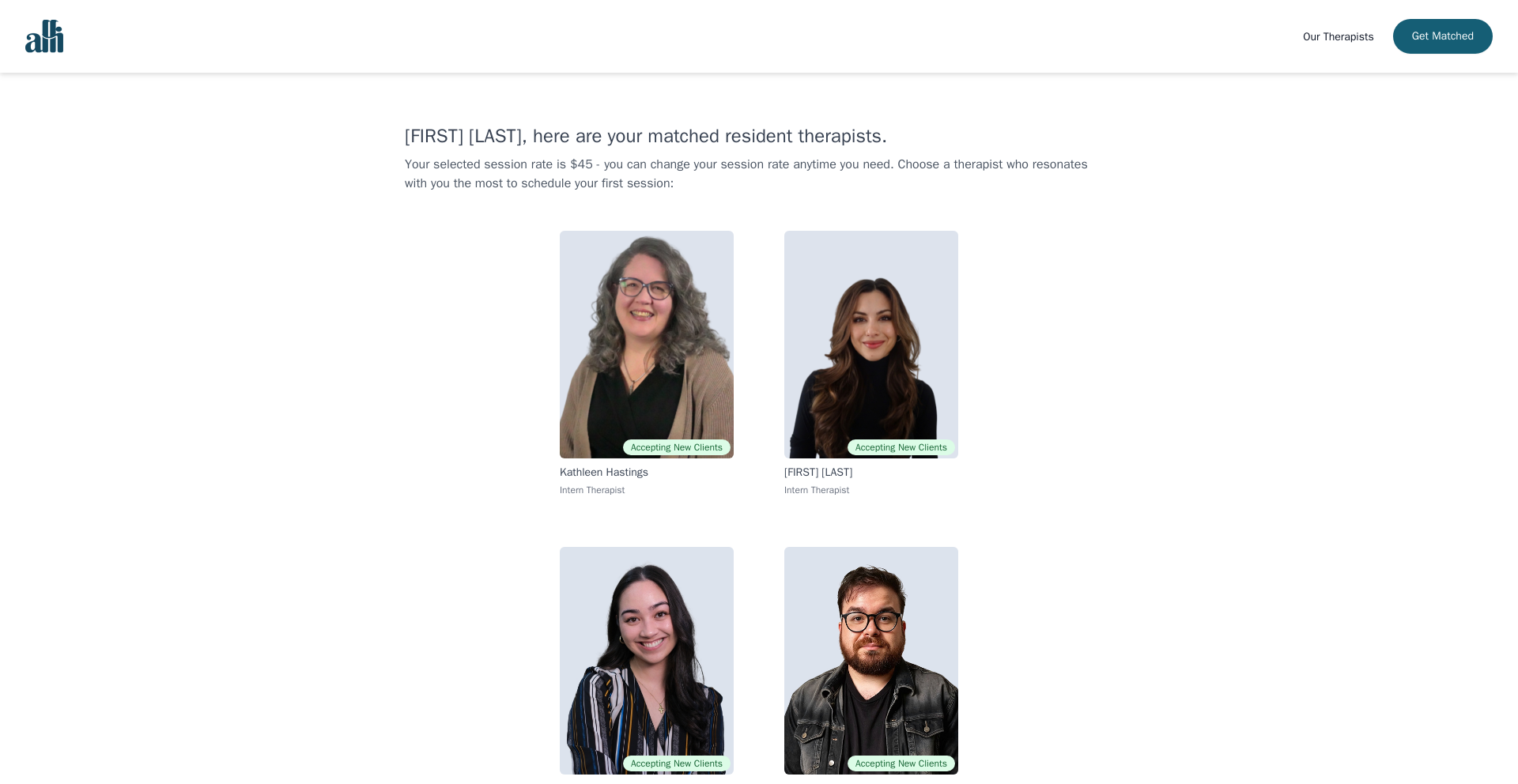 scroll, scrollTop: 41, scrollLeft: 0, axis: vertical 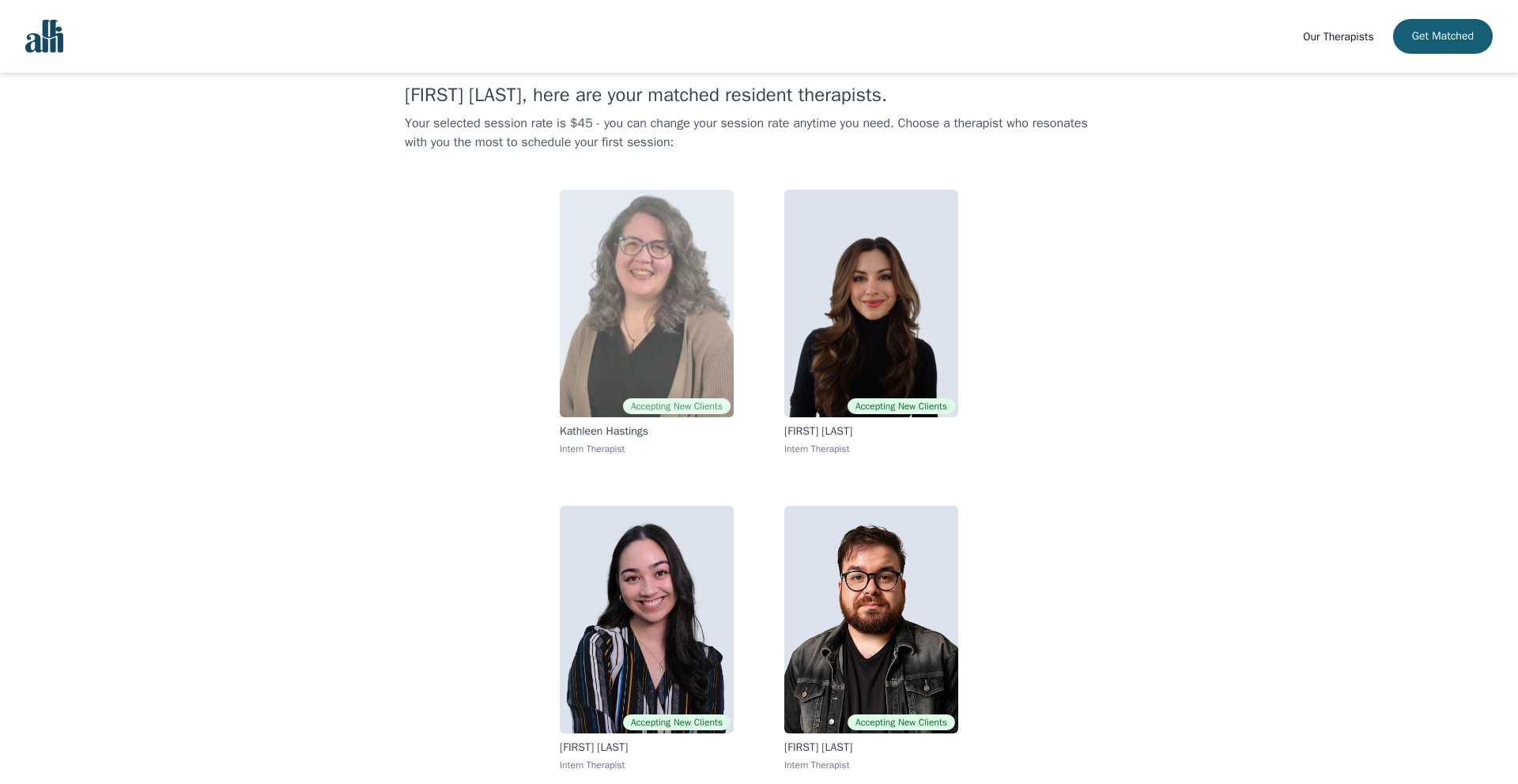 click at bounding box center [647, 303] 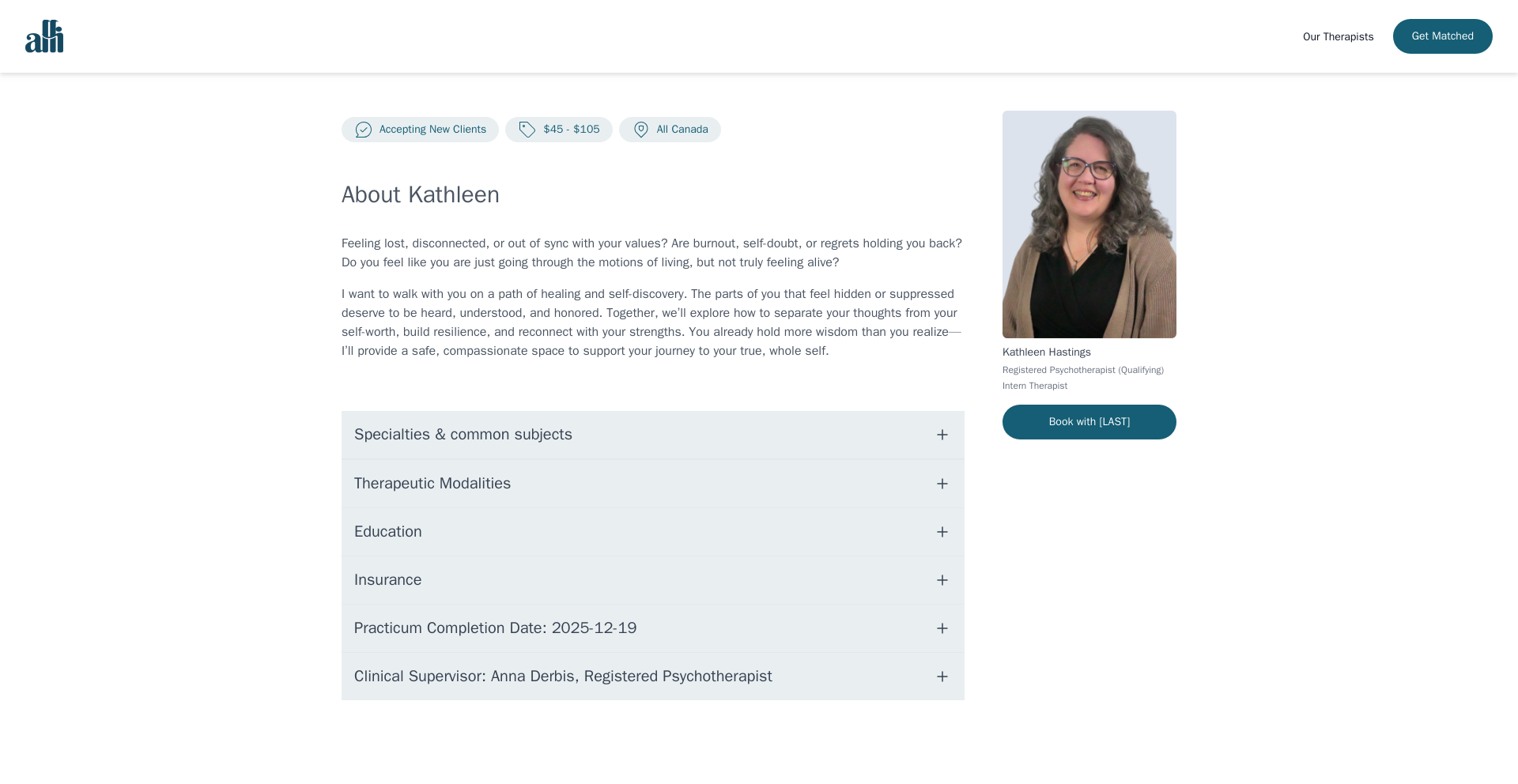 scroll, scrollTop: 0, scrollLeft: 0, axis: both 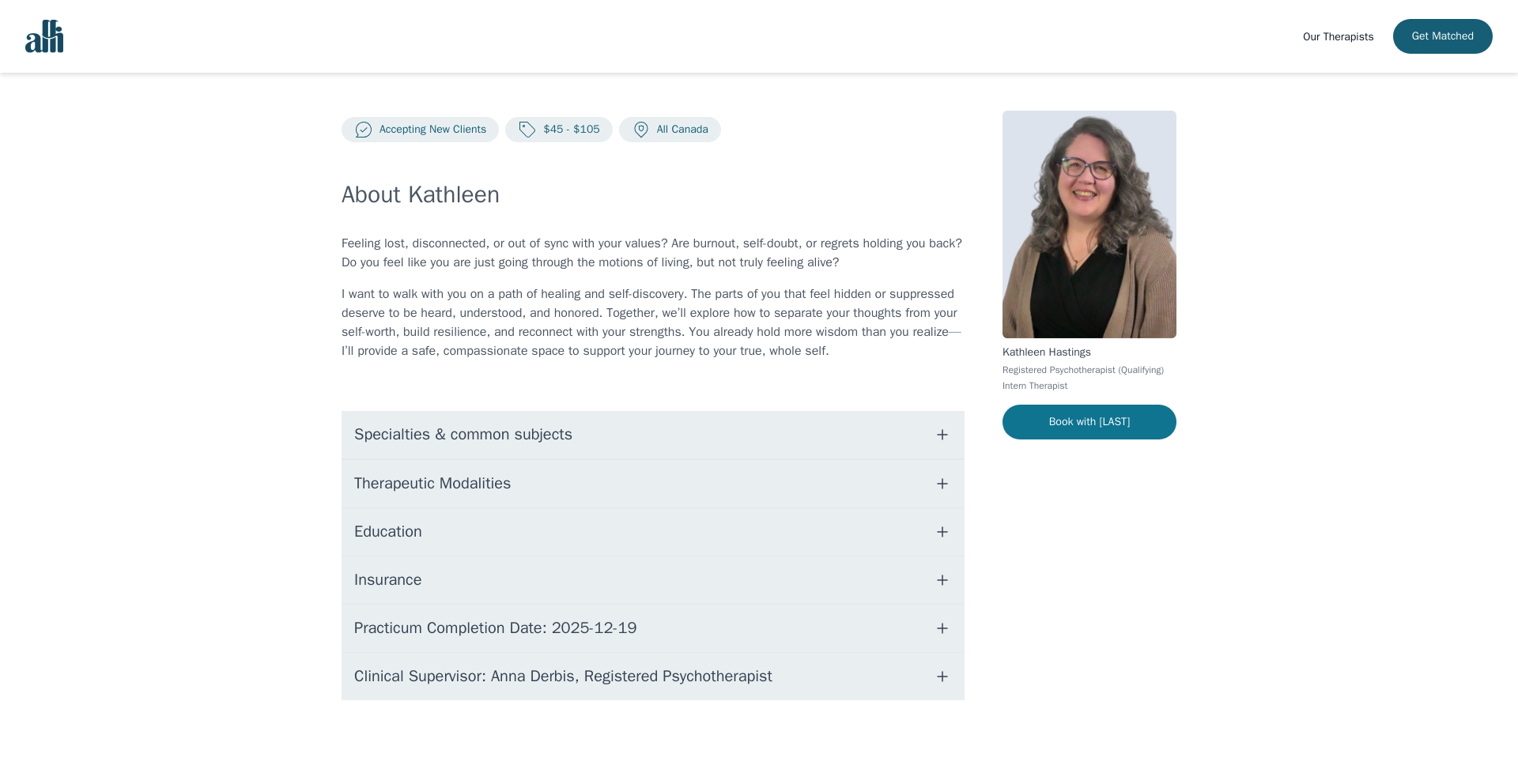 click on "Book with [FIRST]" at bounding box center (1089, 422) 